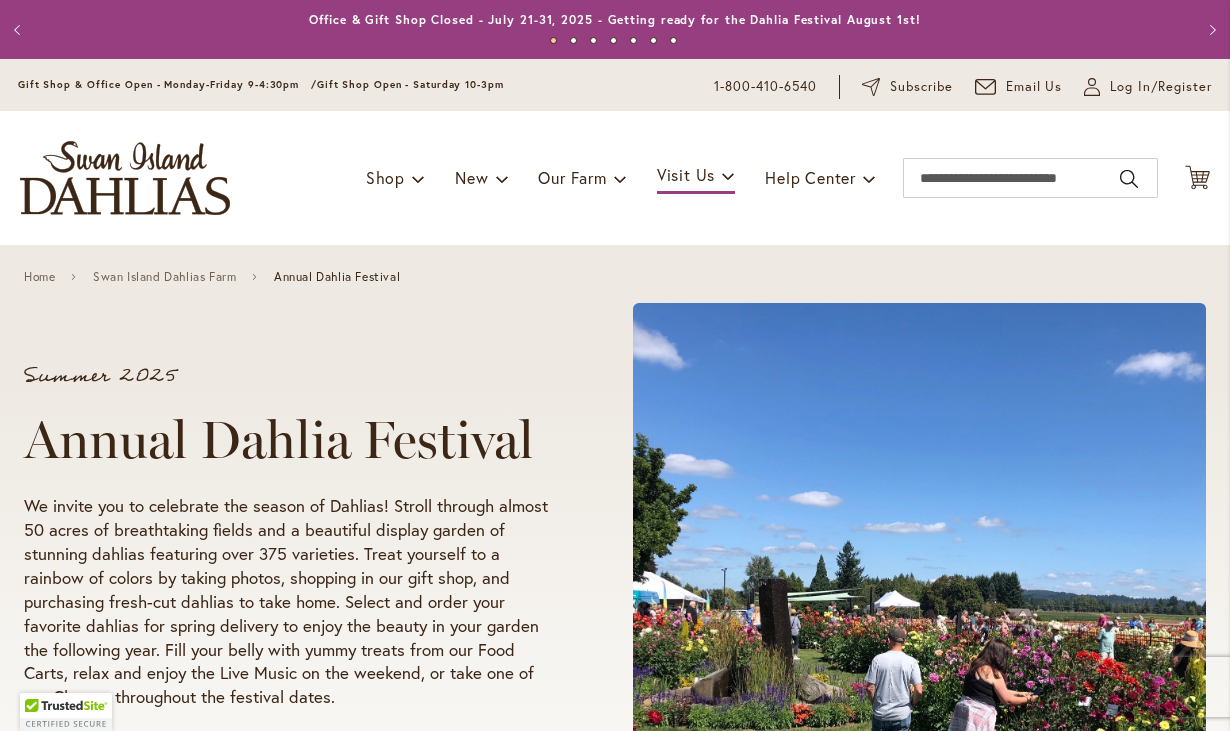 scroll, scrollTop: 0, scrollLeft: 0, axis: both 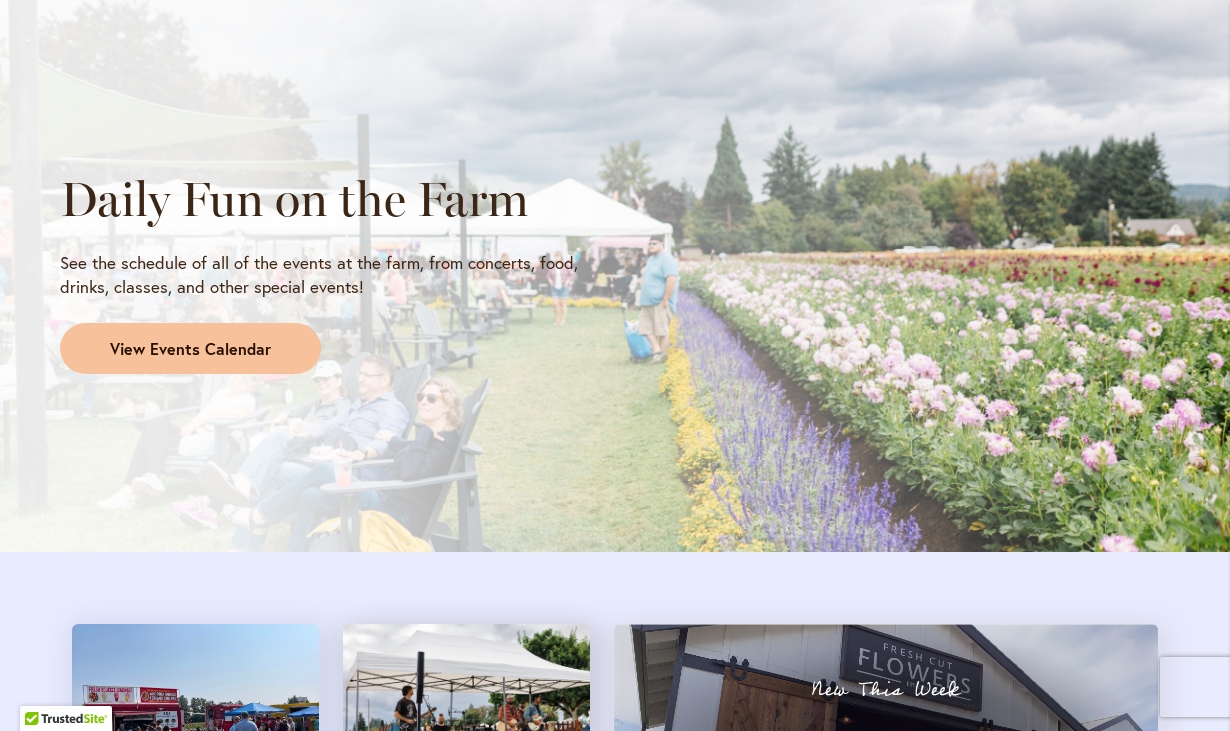 click on "View Events Calendar" at bounding box center (190, 349) 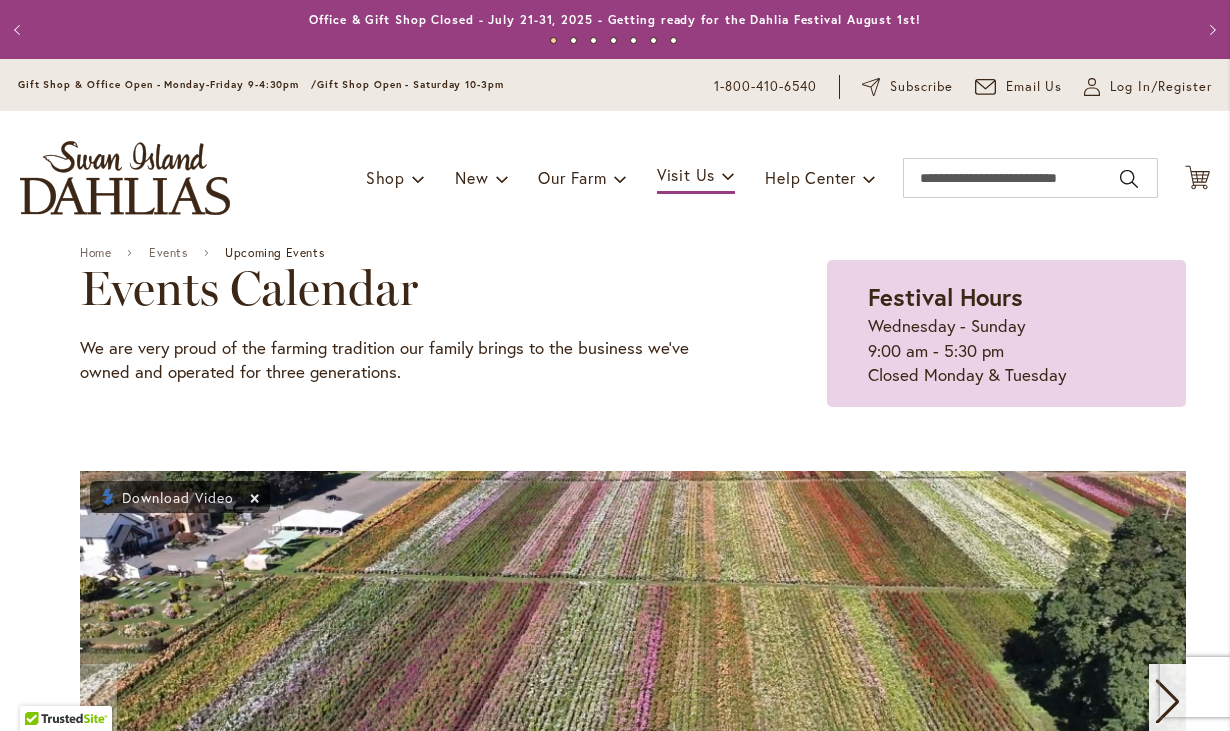 scroll, scrollTop: 0, scrollLeft: 0, axis: both 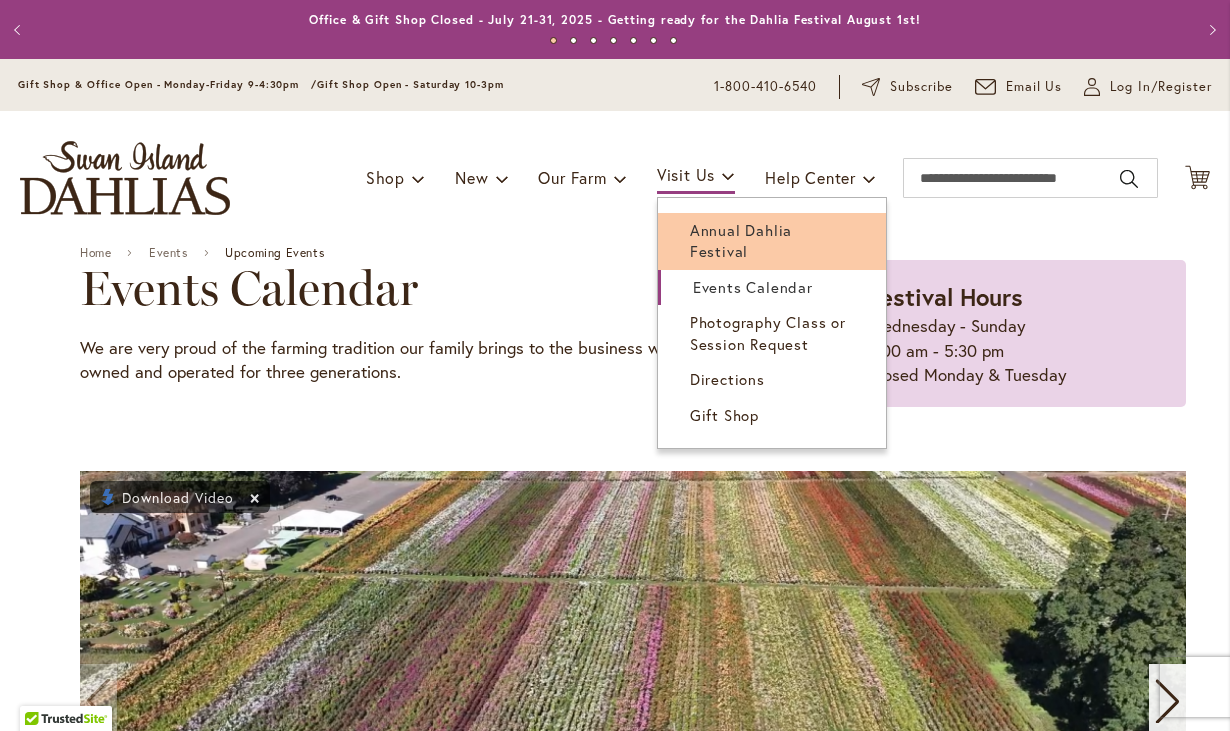 click on "Annual Dahlia Festival" at bounding box center [741, 240] 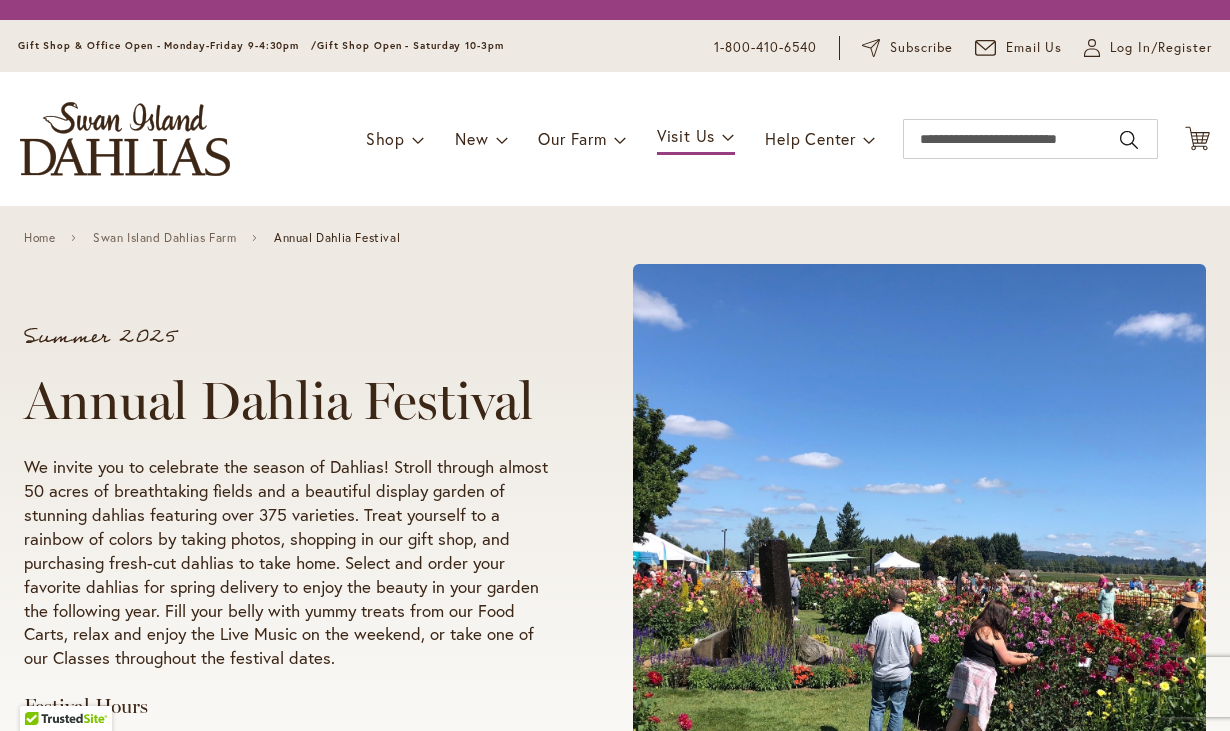 scroll, scrollTop: 0, scrollLeft: 0, axis: both 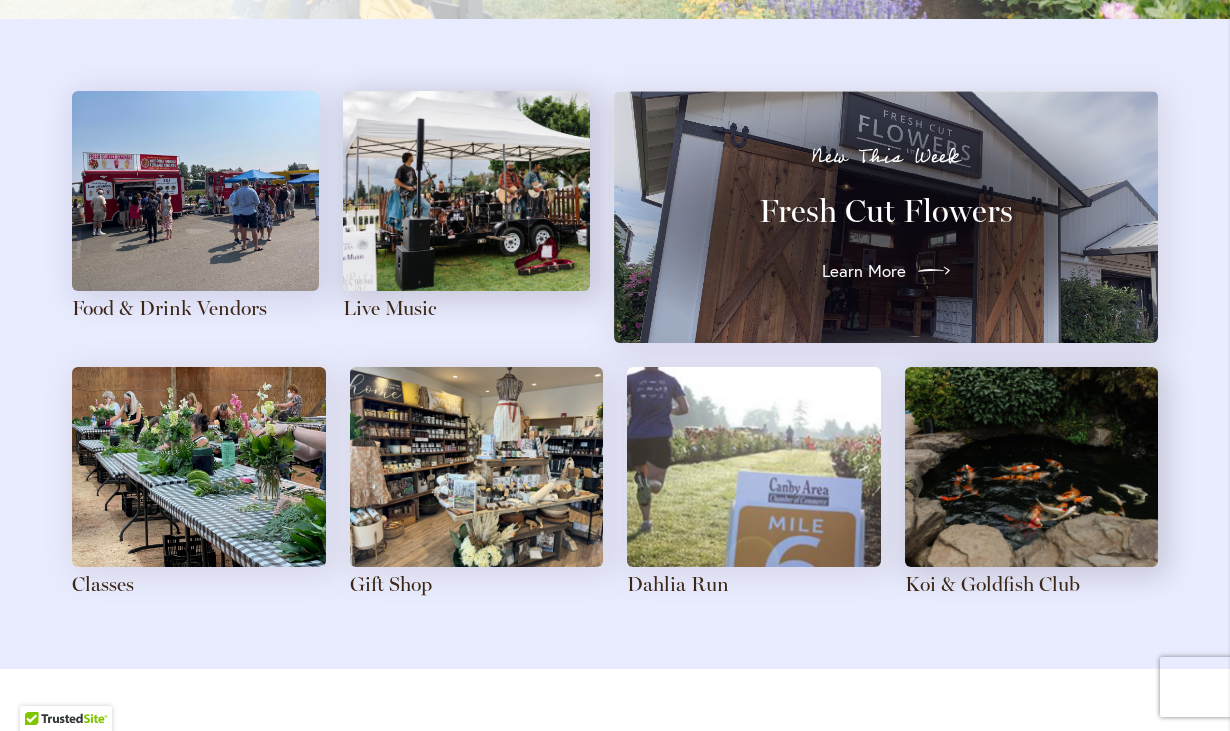 click on "Learn More" at bounding box center (864, 271) 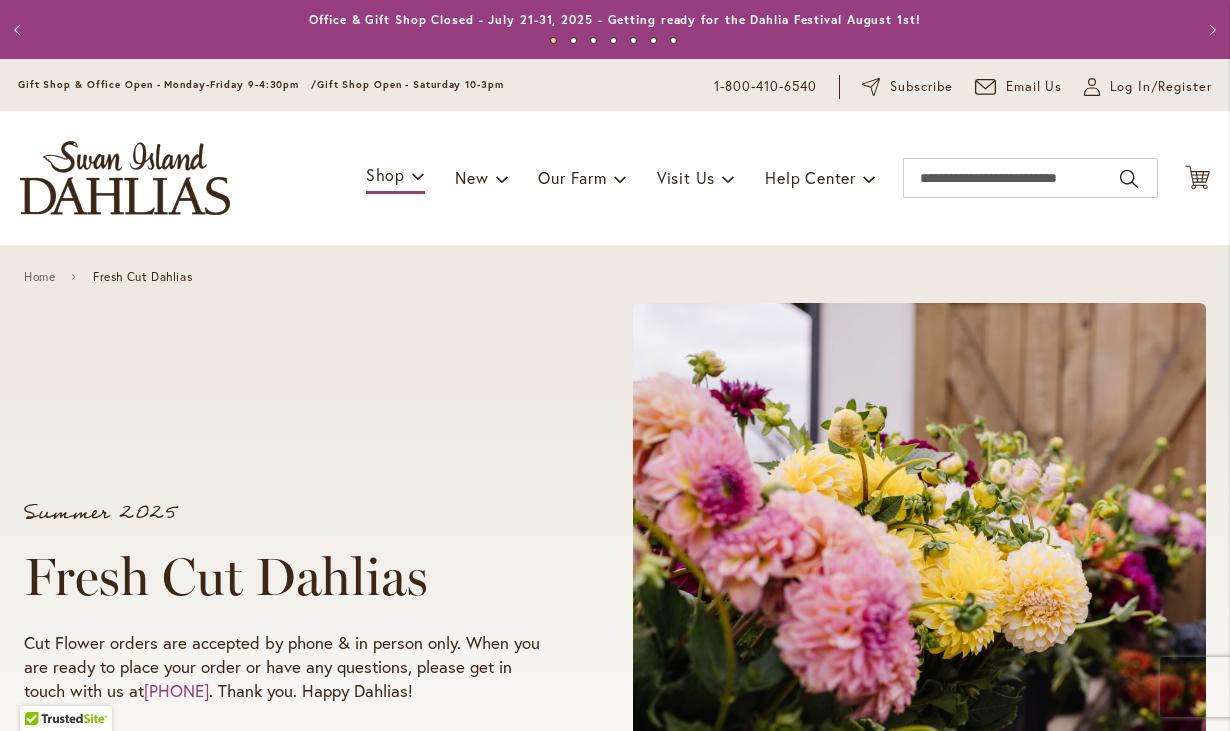 scroll, scrollTop: 0, scrollLeft: 0, axis: both 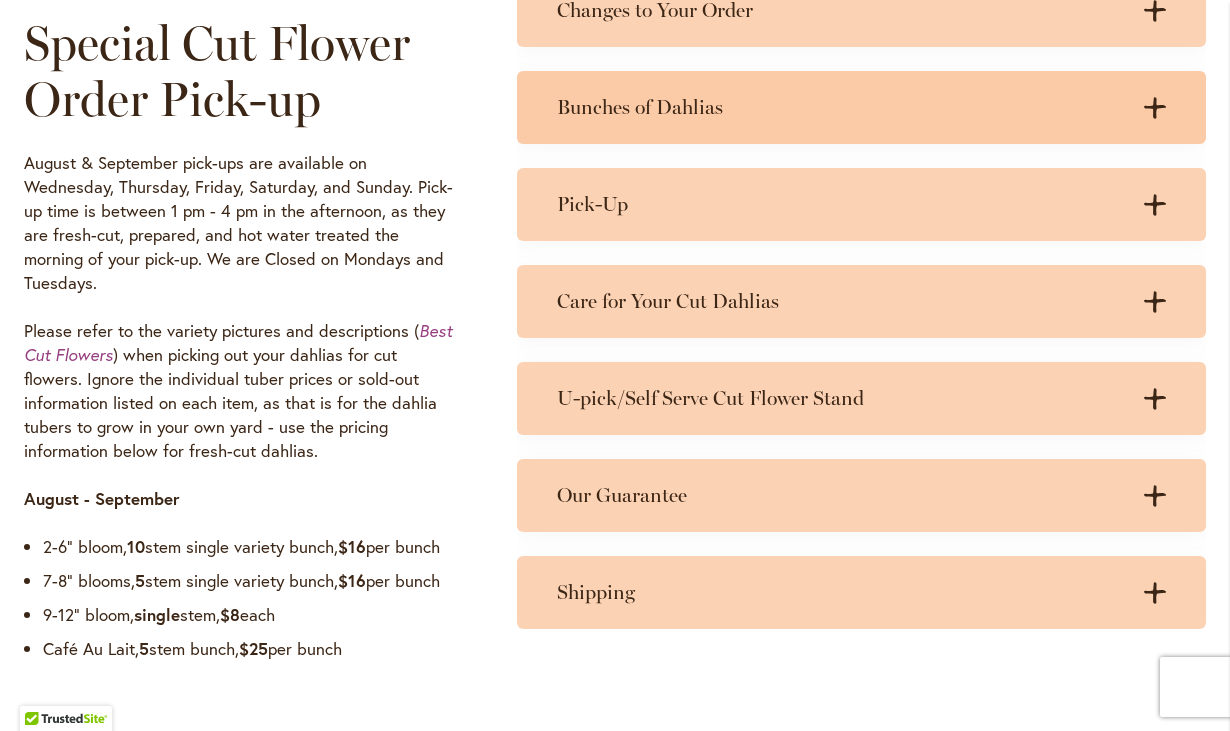 click on "Bunches of Dahlias
.cls-1 {
fill: #3c2616;
stroke-width: 0px;
}
.cls-1 {
fill: #3c2616;
stroke-width: 0px;
}" at bounding box center [861, 107] 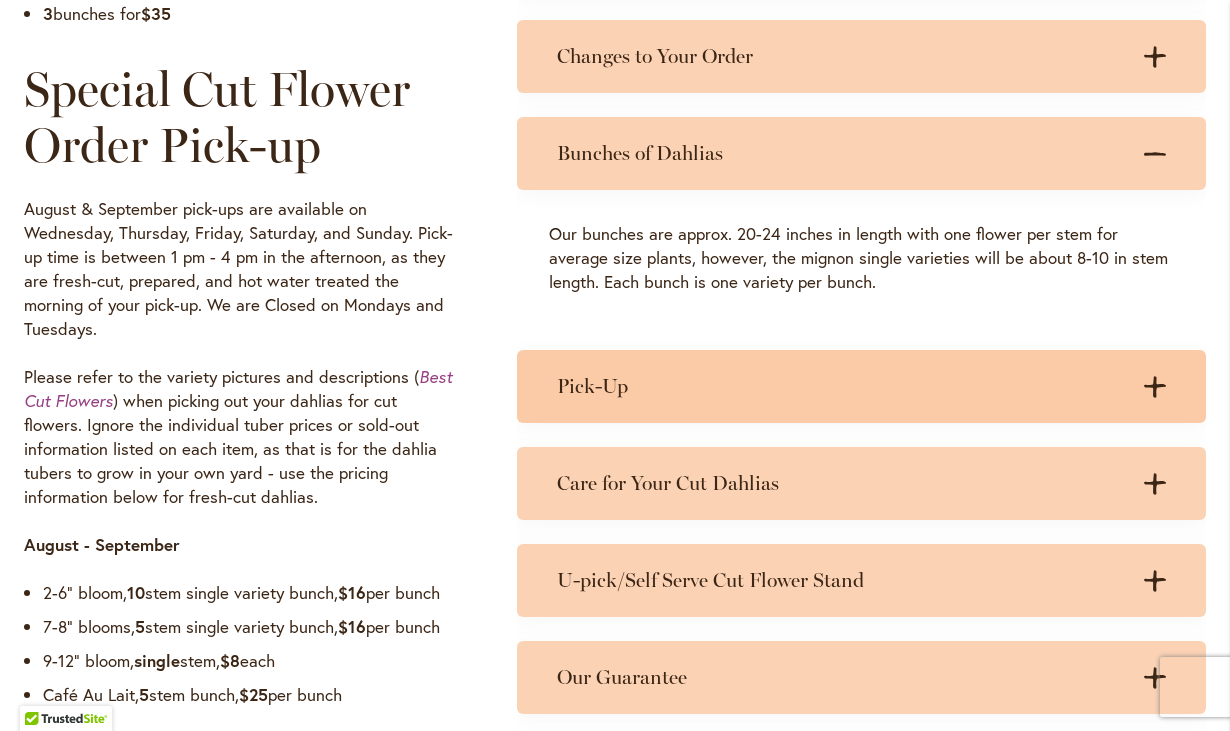 scroll, scrollTop: 1528, scrollLeft: 0, axis: vertical 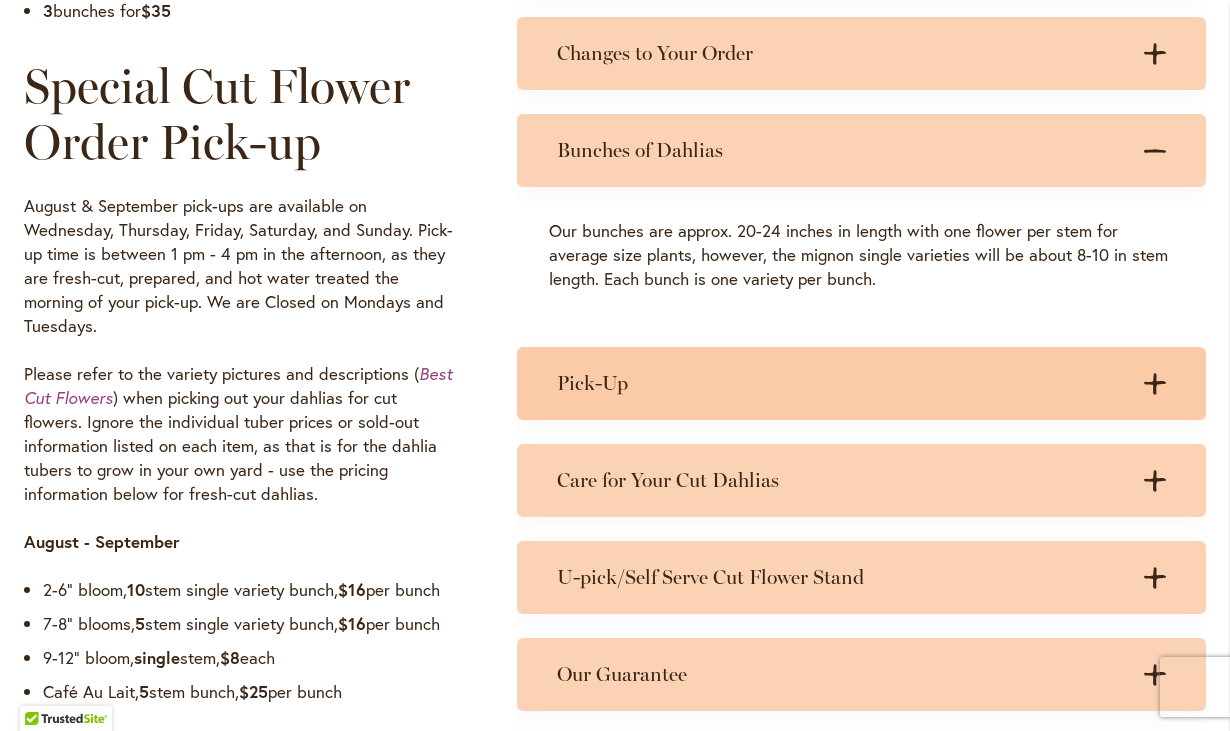click on "Pick-Up" at bounding box center (841, 383) 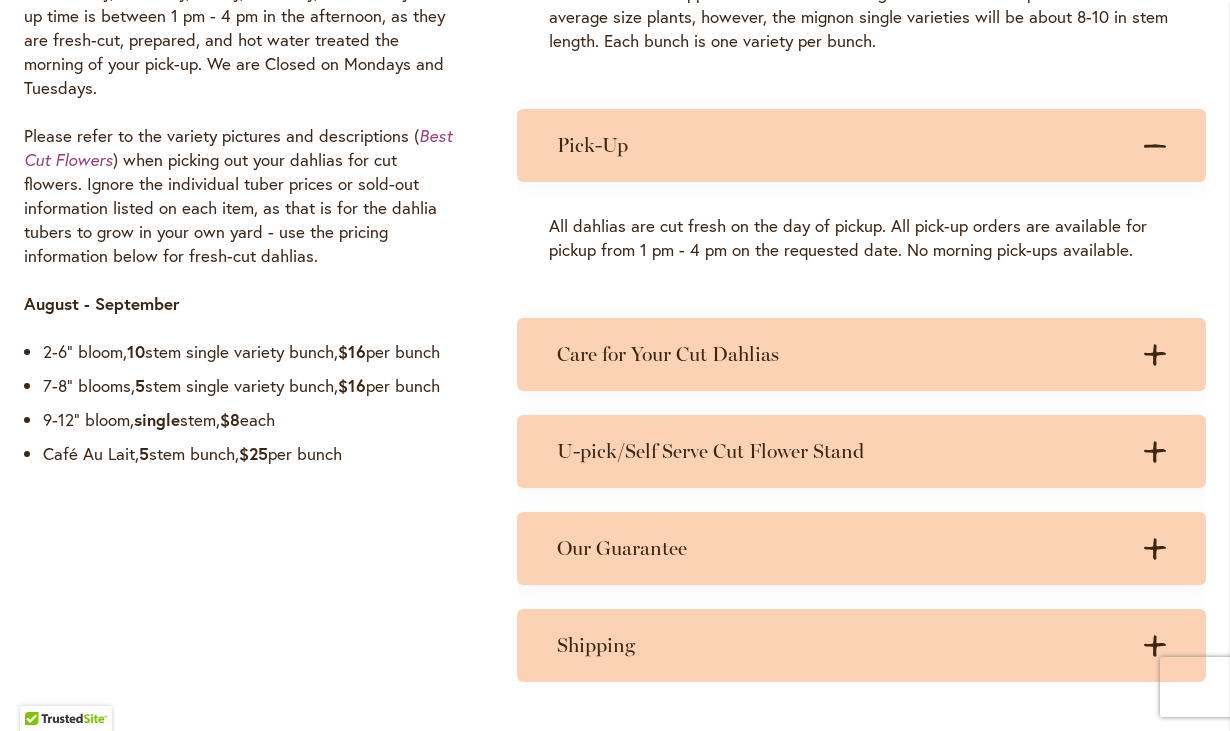 scroll, scrollTop: 1775, scrollLeft: 0, axis: vertical 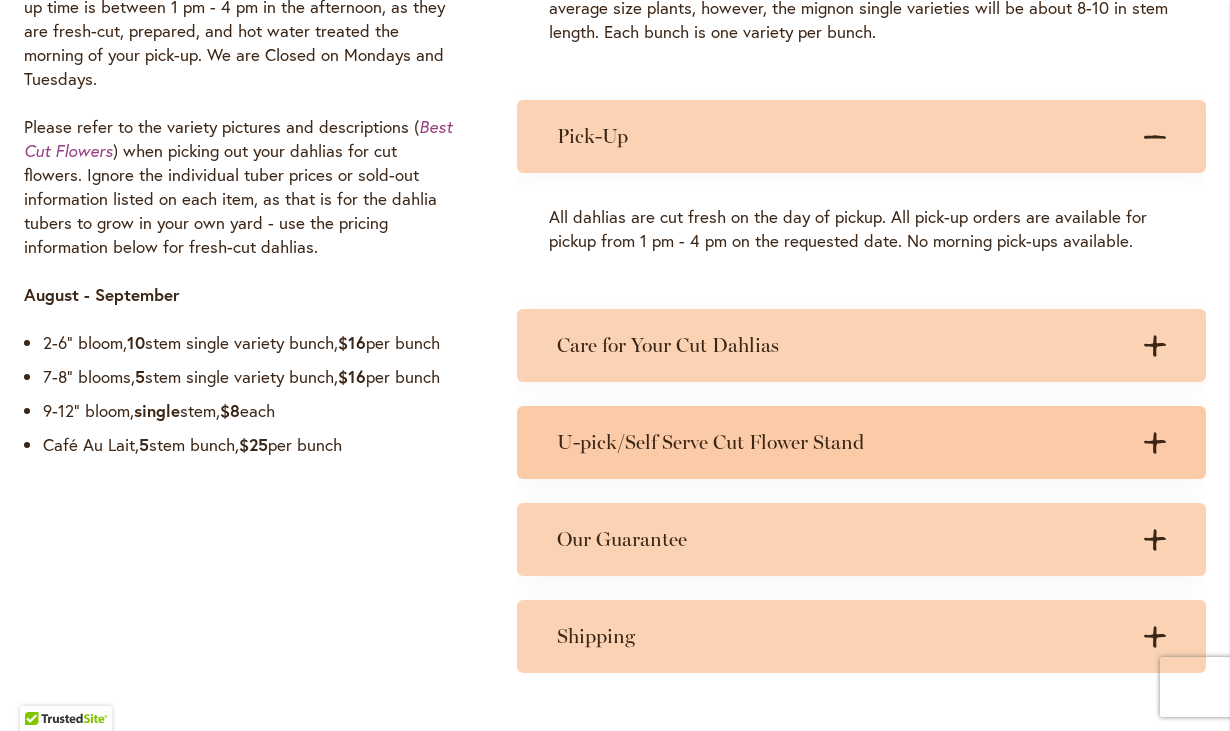 click on "U-pick/Self Serve Cut Flower Stand
.cls-1 {
fill: #3c2616;
stroke-width: 0px;
}
.cls-1 {
fill: #3c2616;
stroke-width: 0px;
}" at bounding box center [861, 442] 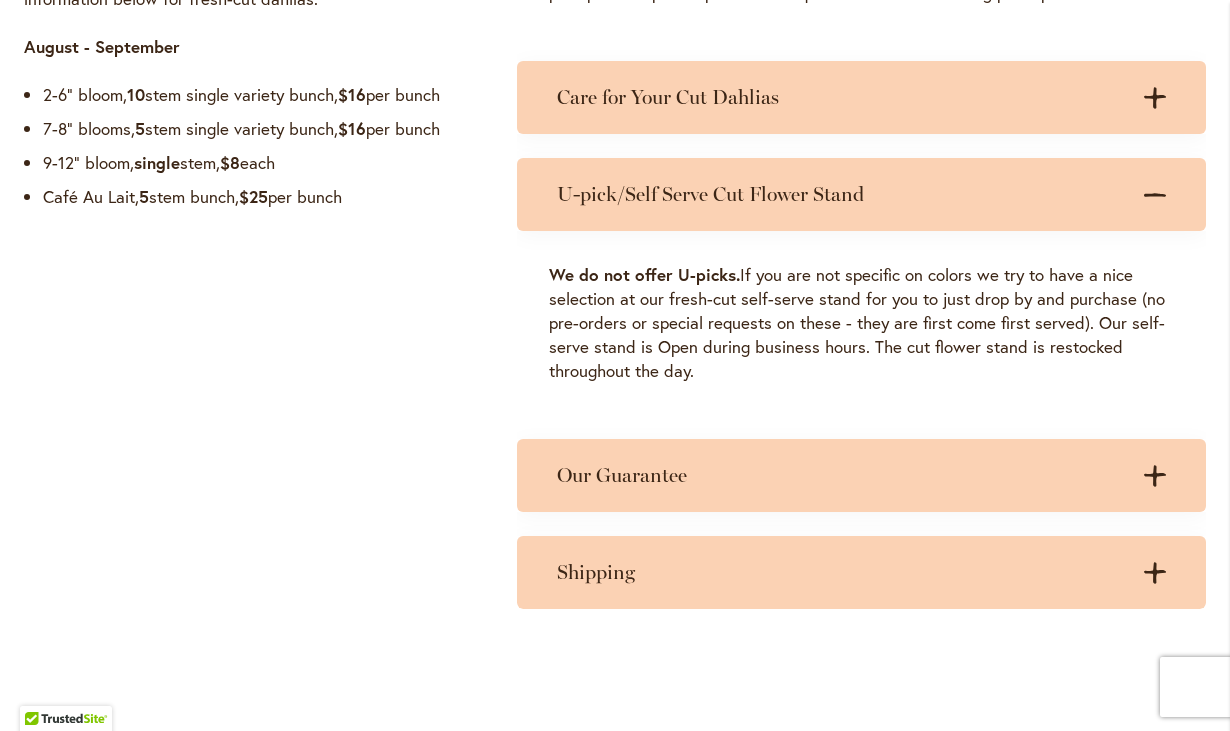 scroll, scrollTop: 1998, scrollLeft: 0, axis: vertical 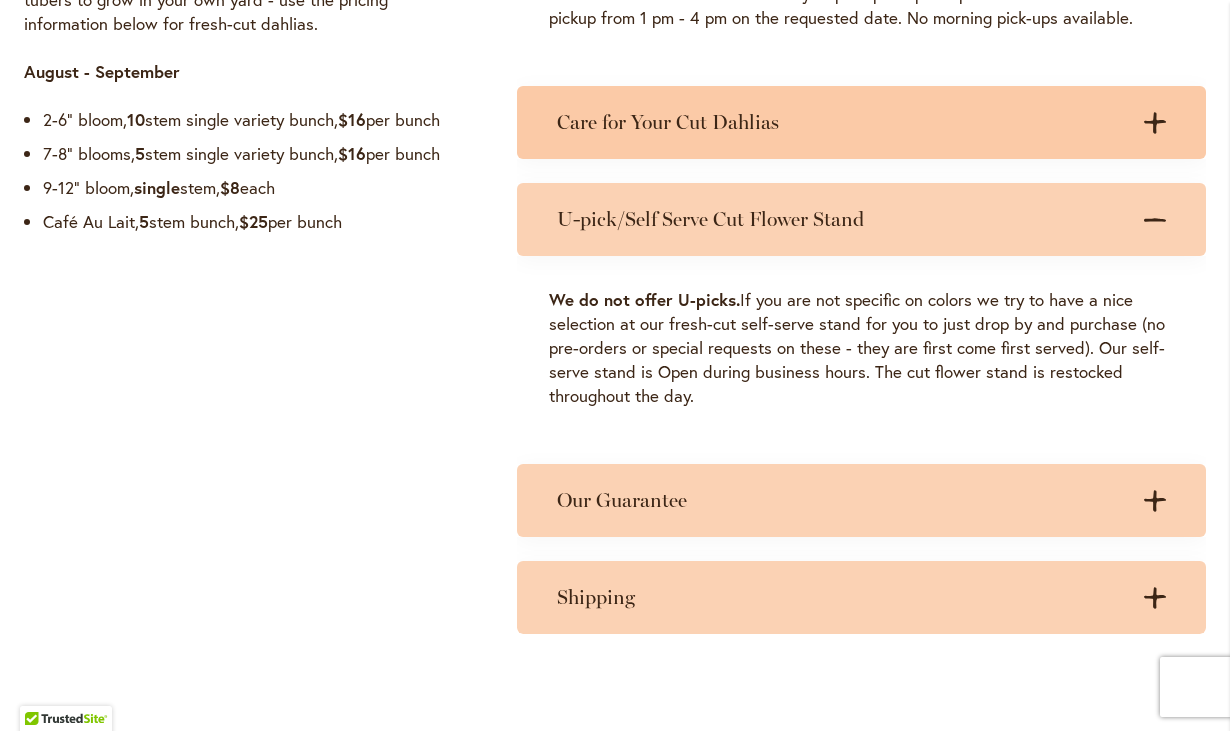 click on "Care for Your Cut Dahlias" at bounding box center (841, 122) 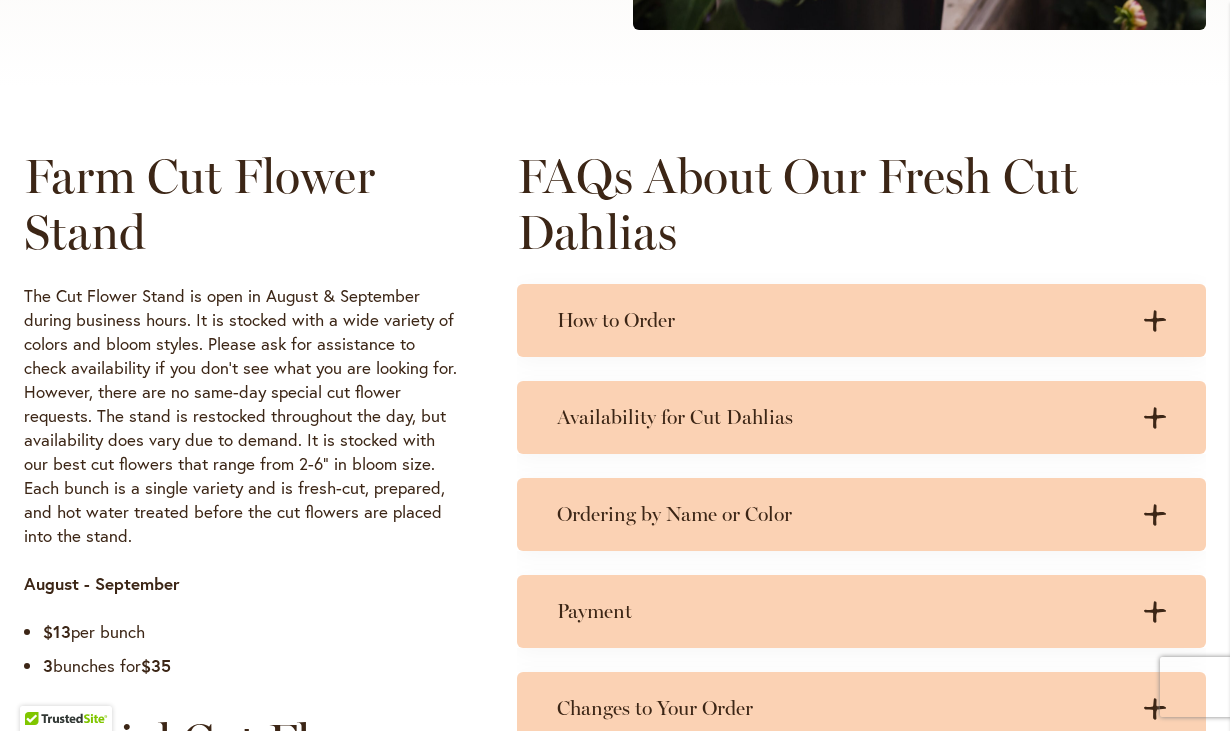 scroll, scrollTop: 867, scrollLeft: 0, axis: vertical 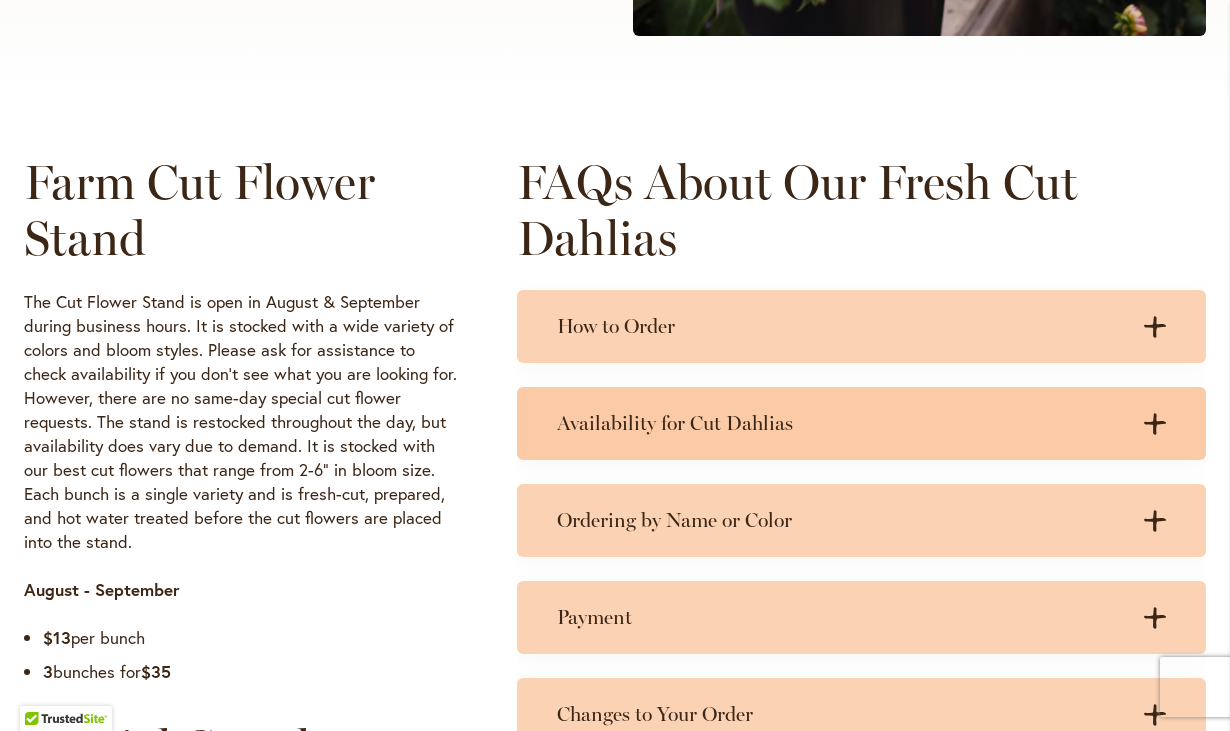 click on "Availability for Cut Dahlias" at bounding box center (841, 423) 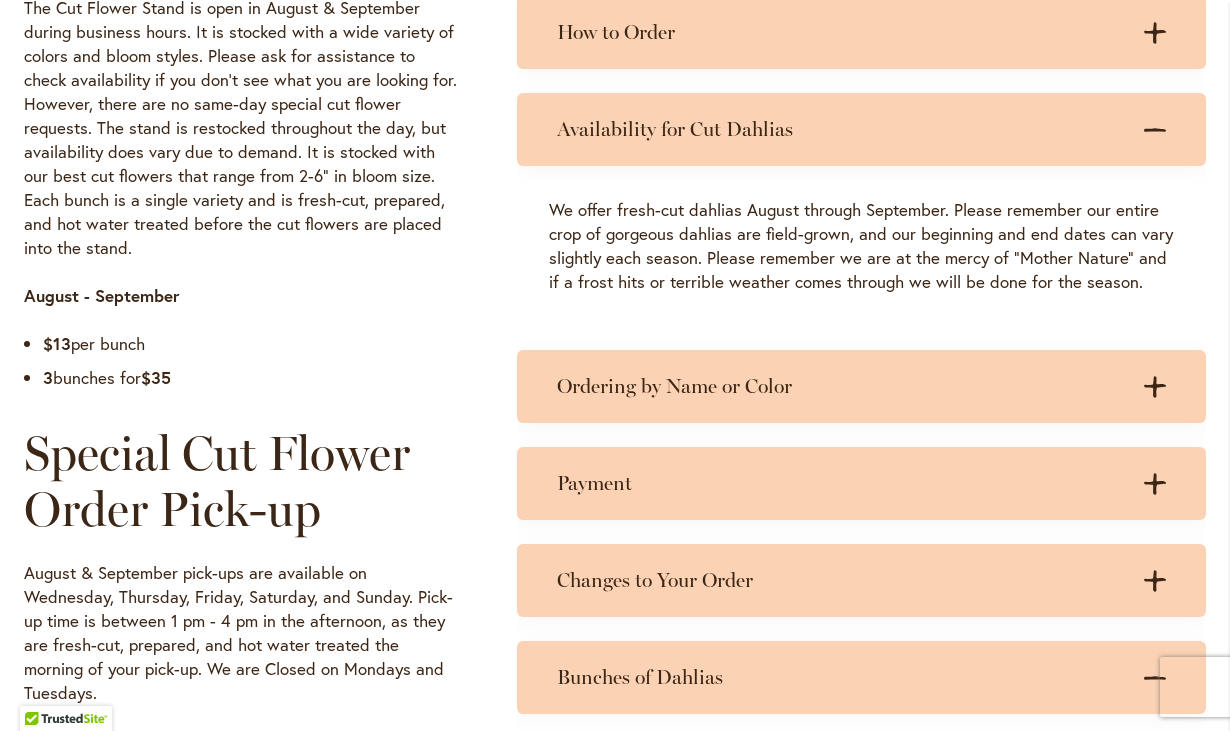 scroll, scrollTop: 1166, scrollLeft: 0, axis: vertical 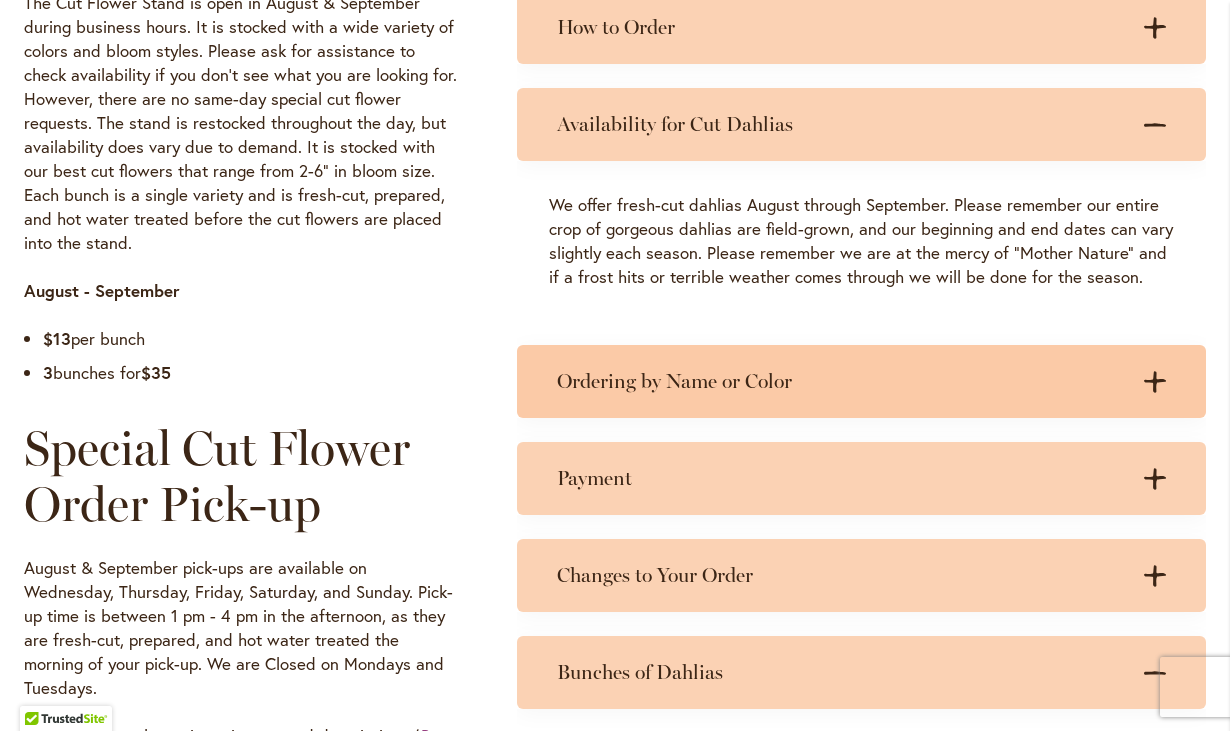 click on "Ordering by Name or Color
.cls-1 {
fill: #3c2616;
stroke-width: 0px;
}
.cls-1 {
fill: #3c2616;
stroke-width: 0px;
}" at bounding box center (861, 381) 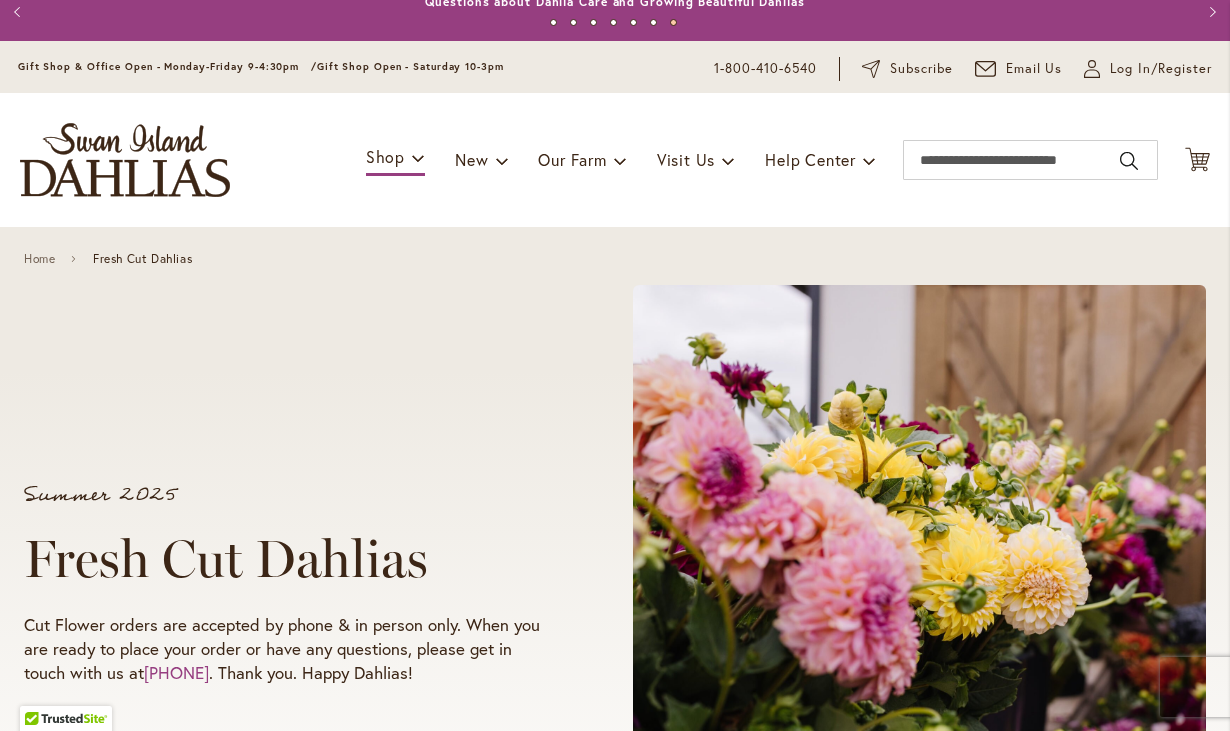 scroll, scrollTop: 0, scrollLeft: 0, axis: both 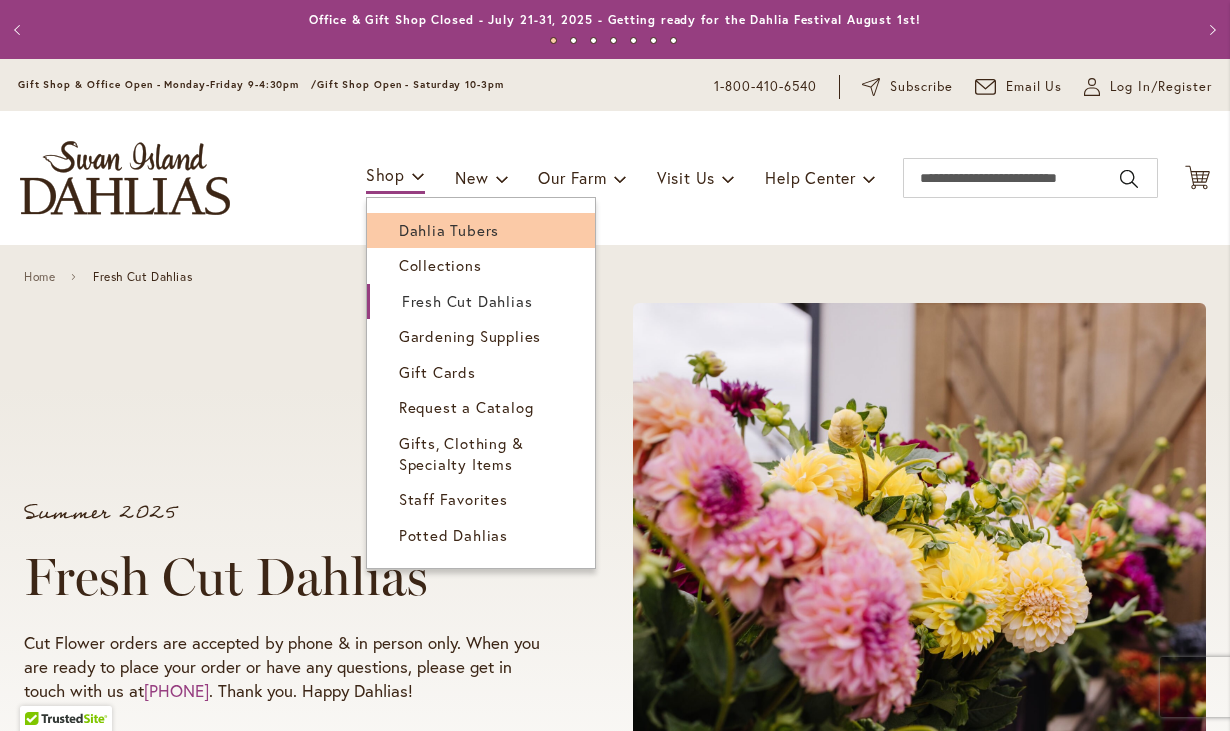 click on "Dahlia Tubers" at bounding box center (481, 230) 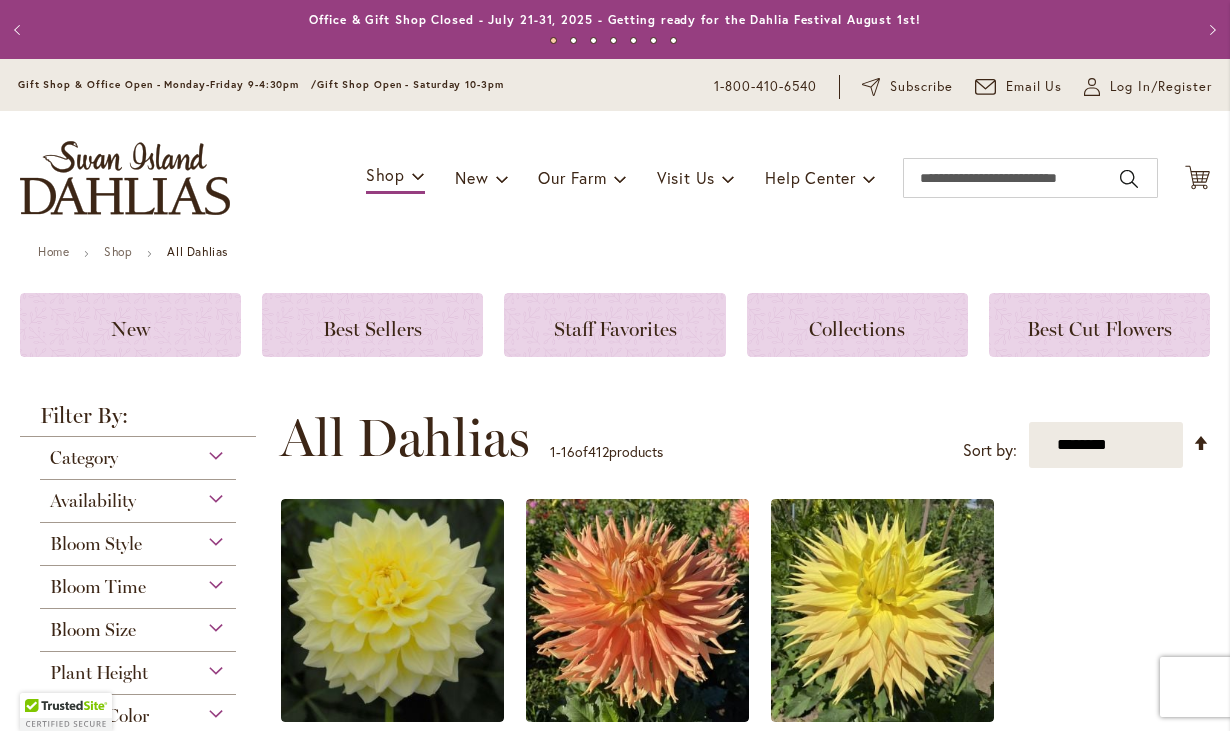scroll, scrollTop: 0, scrollLeft: 0, axis: both 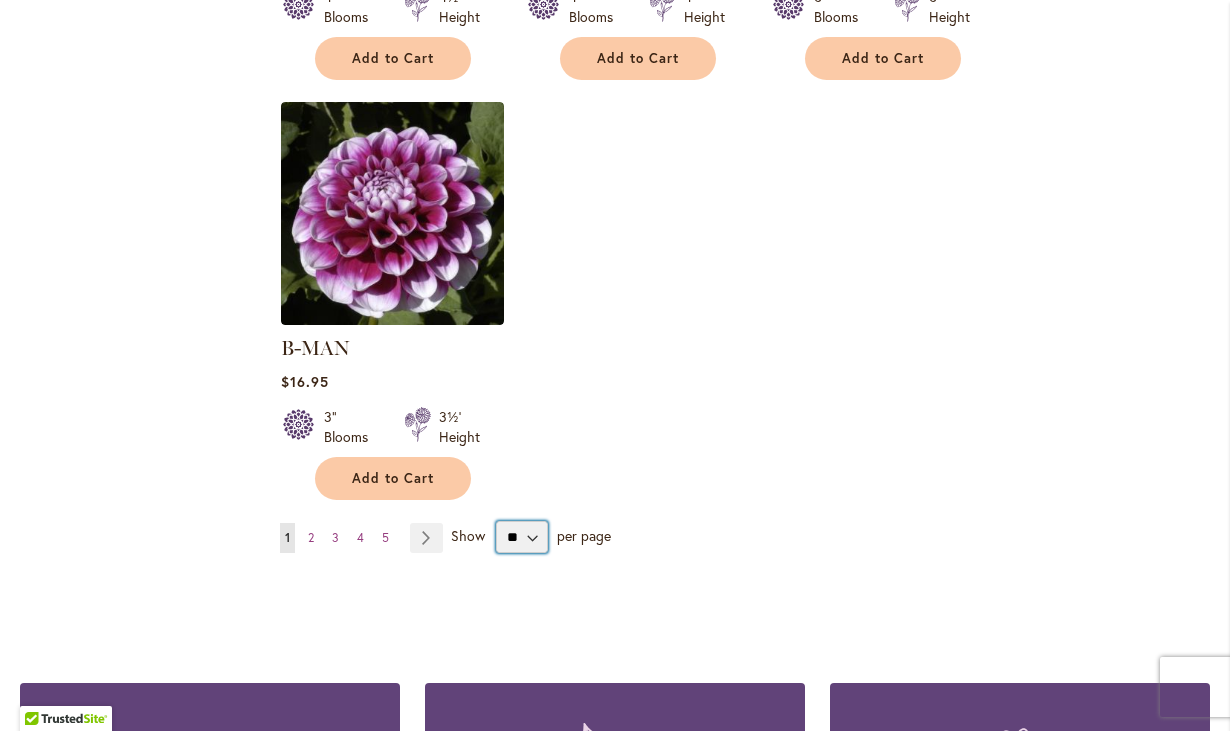 select on "**" 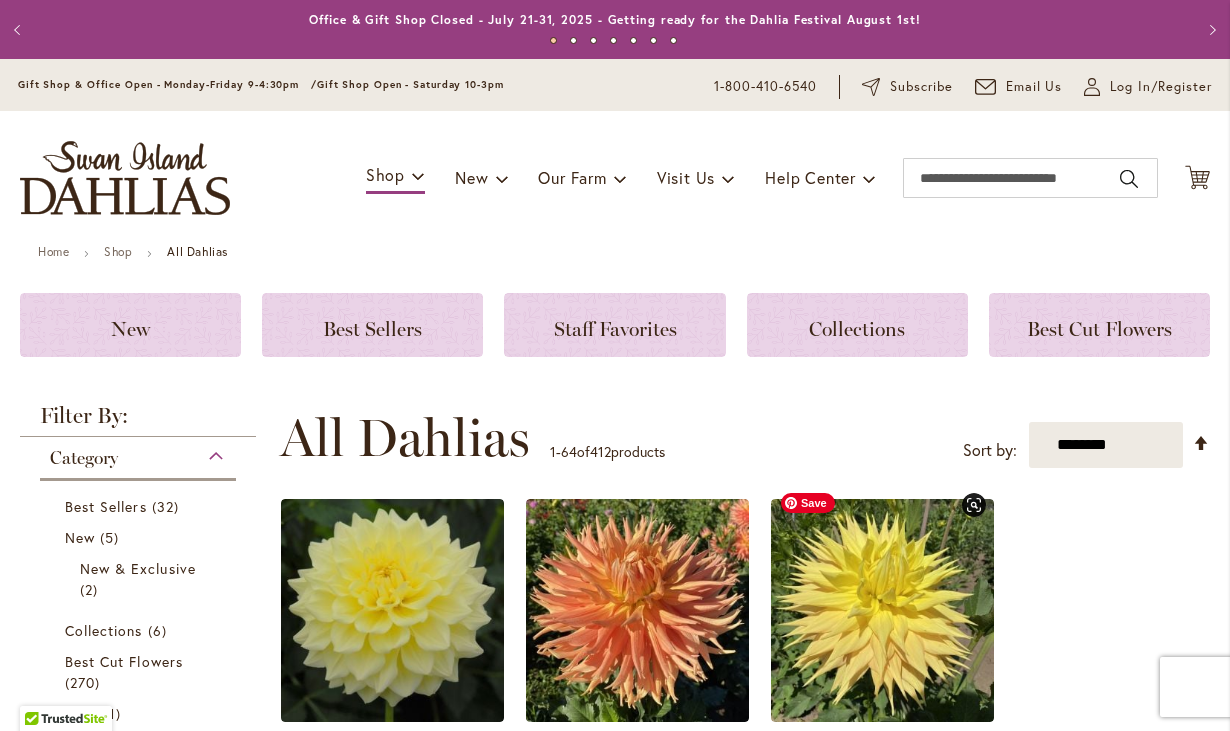 scroll, scrollTop: 0, scrollLeft: 0, axis: both 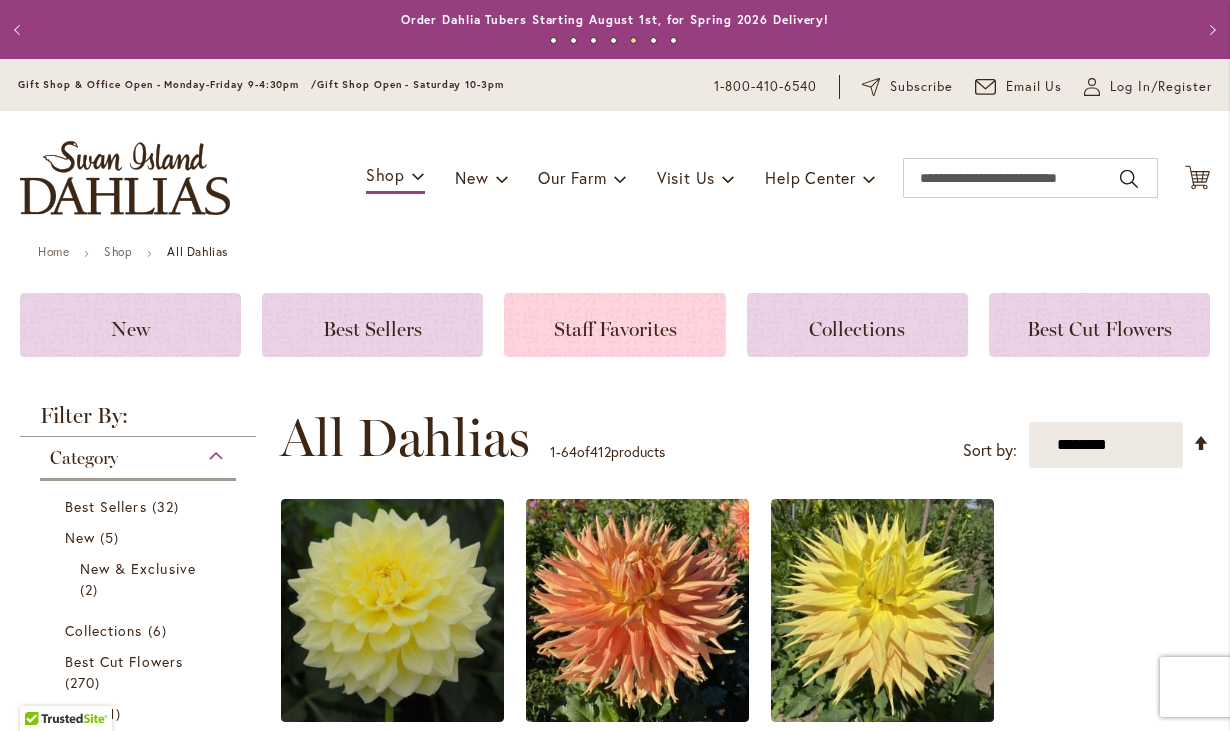 click on "Staff Favorites" 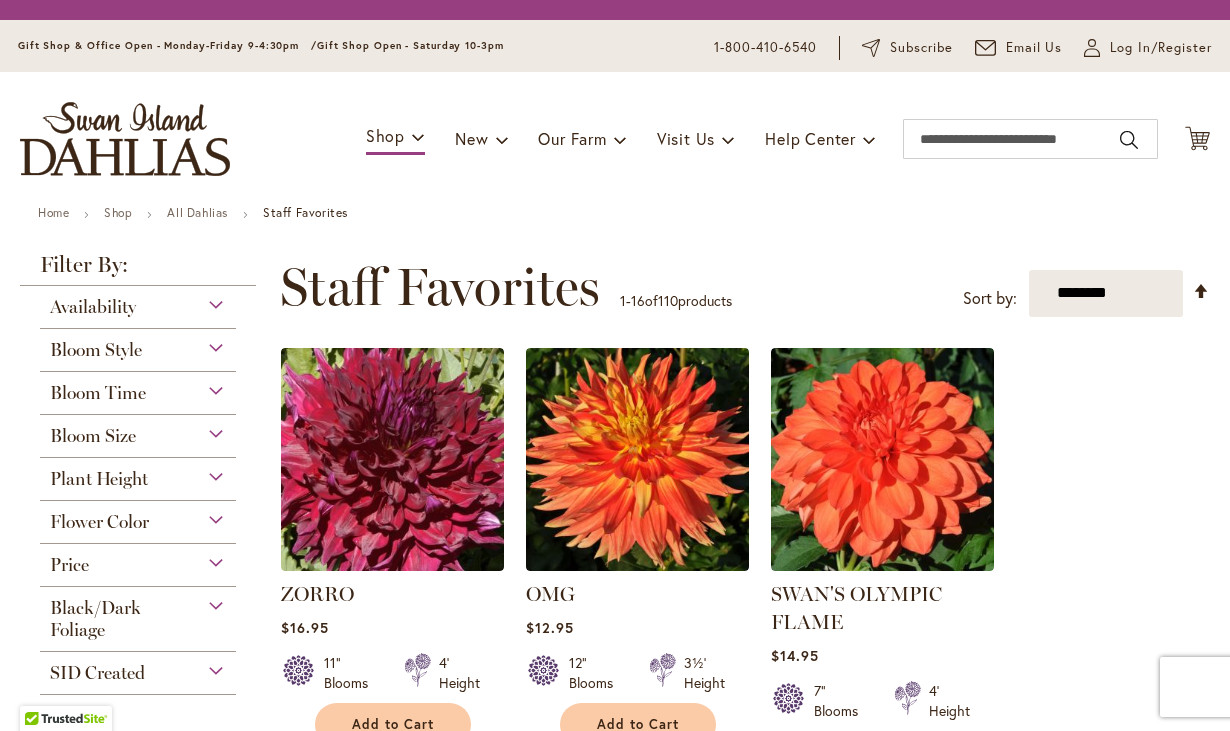 scroll, scrollTop: 0, scrollLeft: 0, axis: both 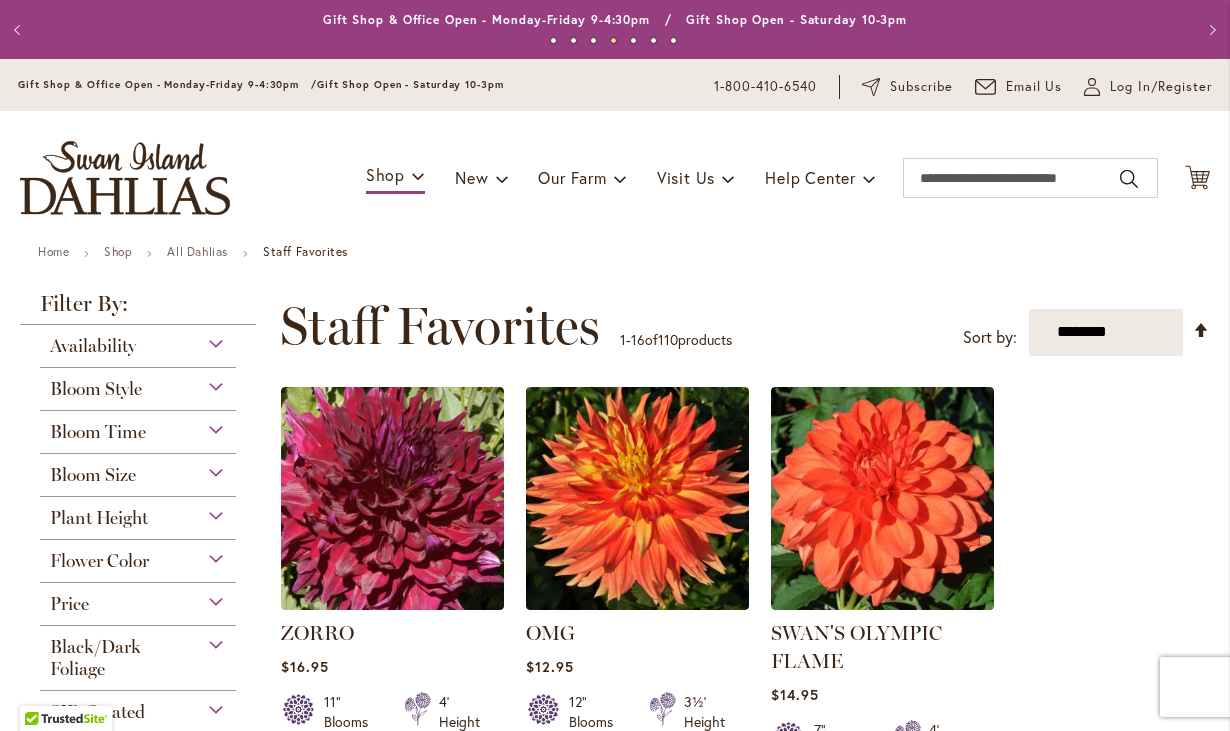 click on "Bloom Size" at bounding box center (93, 475) 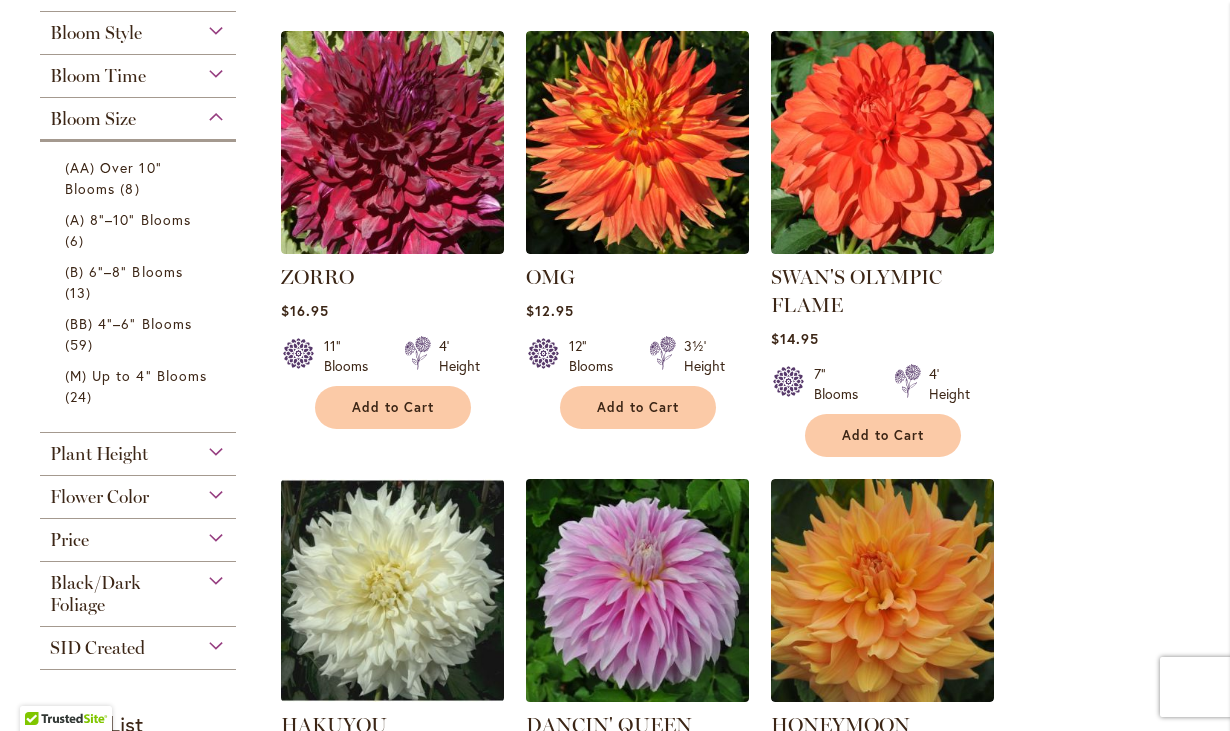 scroll, scrollTop: 372, scrollLeft: 0, axis: vertical 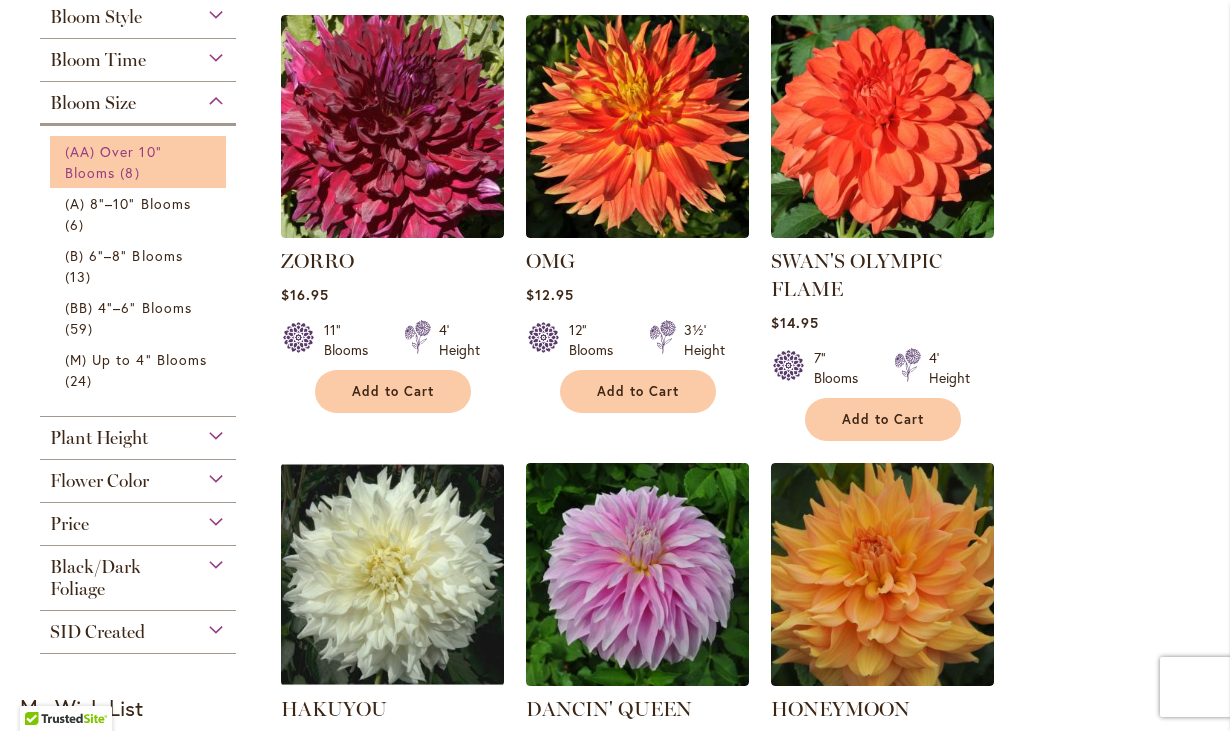 click on "(AA) Over 10" Blooms" at bounding box center [113, 162] 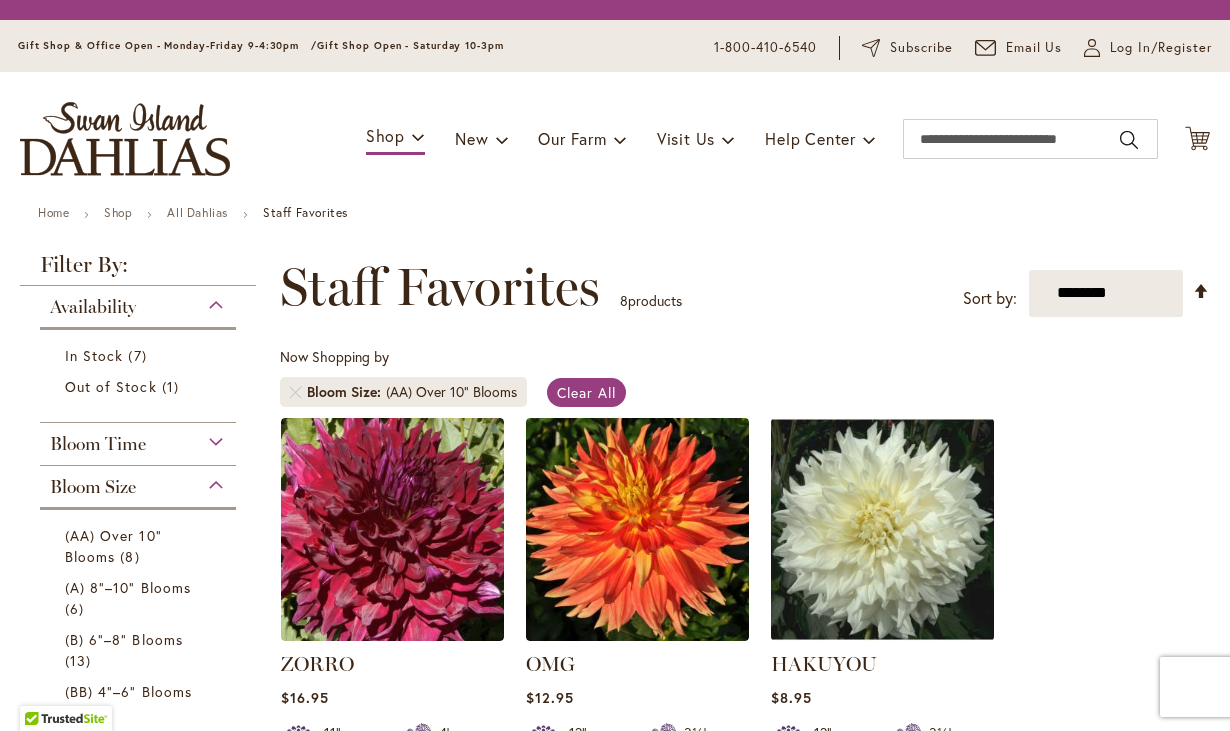 scroll, scrollTop: 0, scrollLeft: 0, axis: both 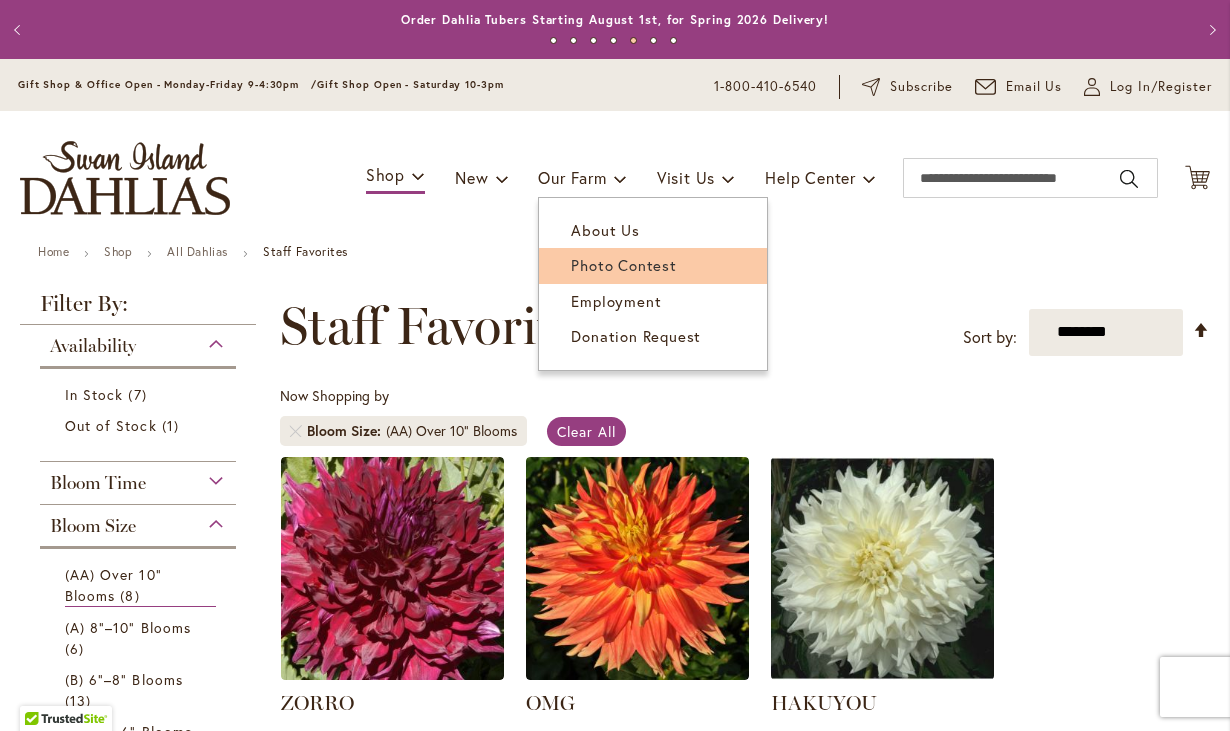 click on "Photo Contest" at bounding box center [653, 265] 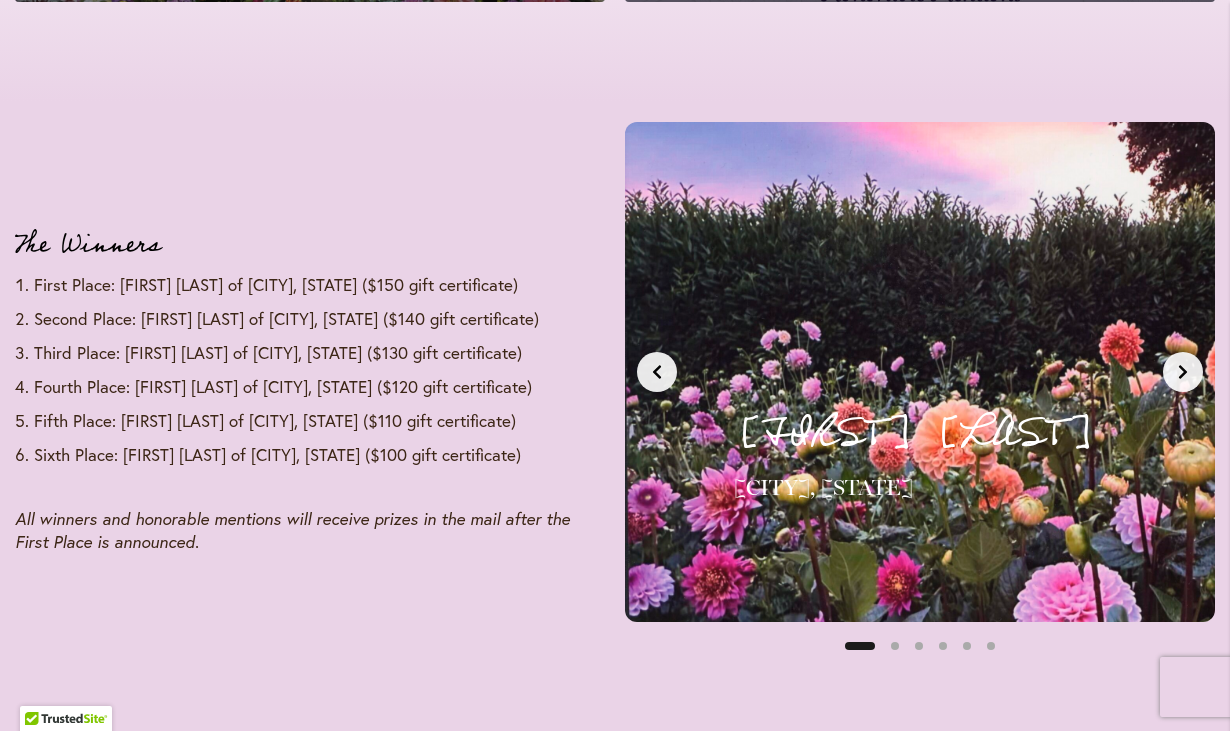 scroll, scrollTop: 2386, scrollLeft: 0, axis: vertical 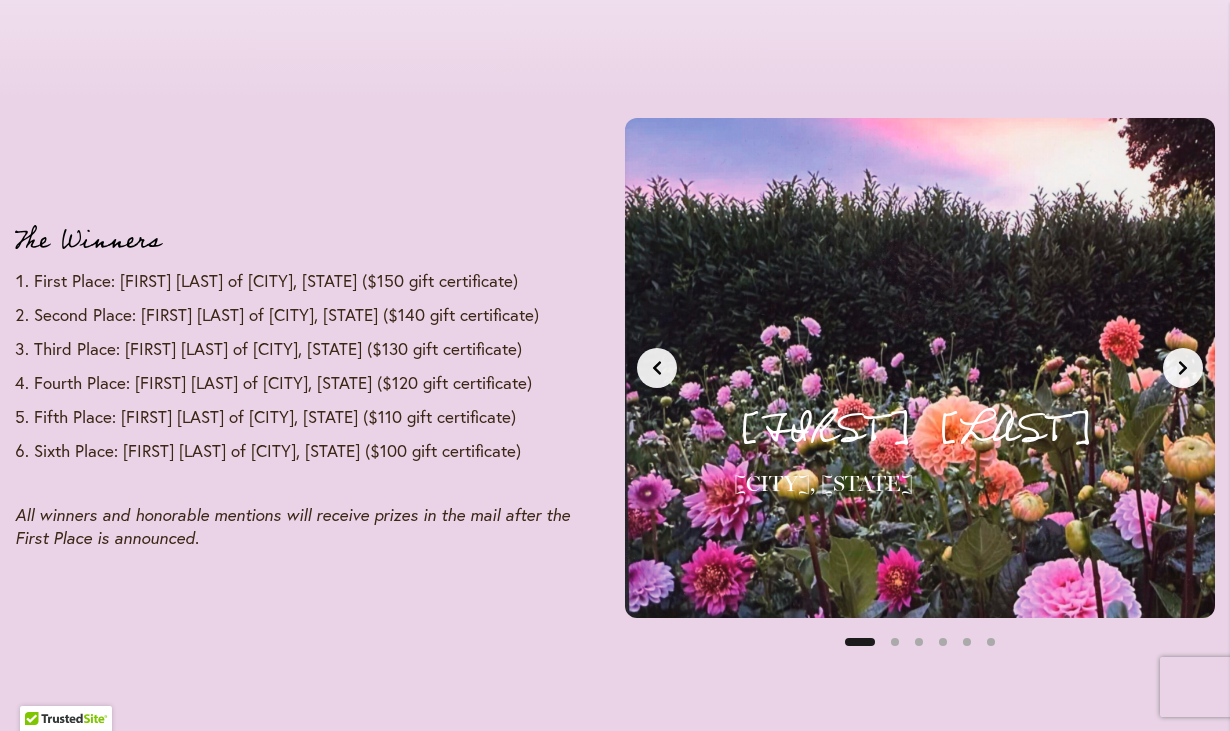 click 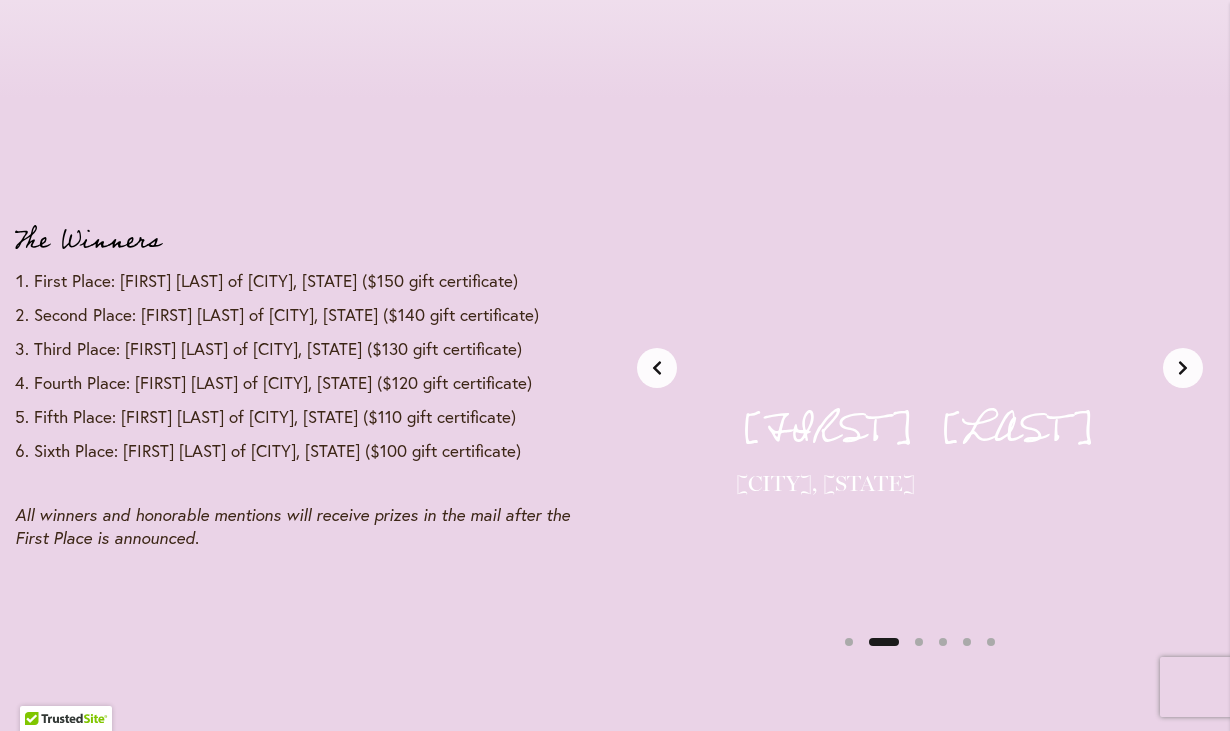 scroll, scrollTop: 0, scrollLeft: 620, axis: horizontal 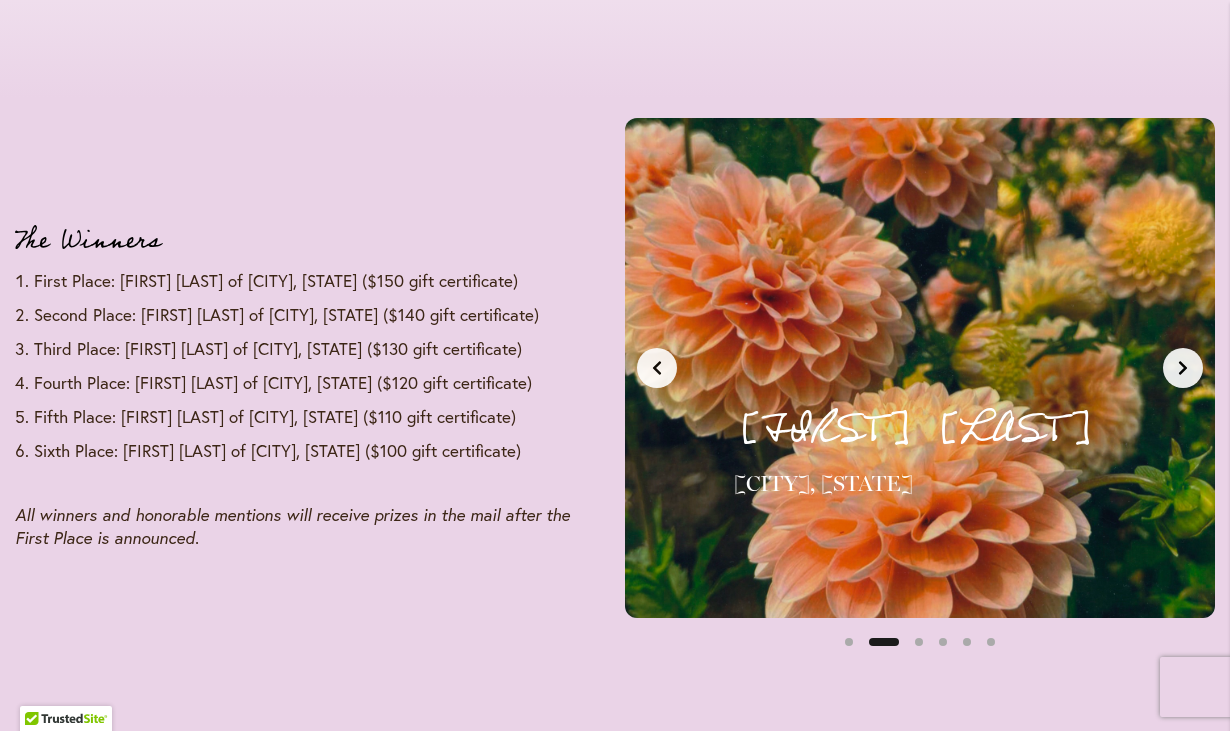 click 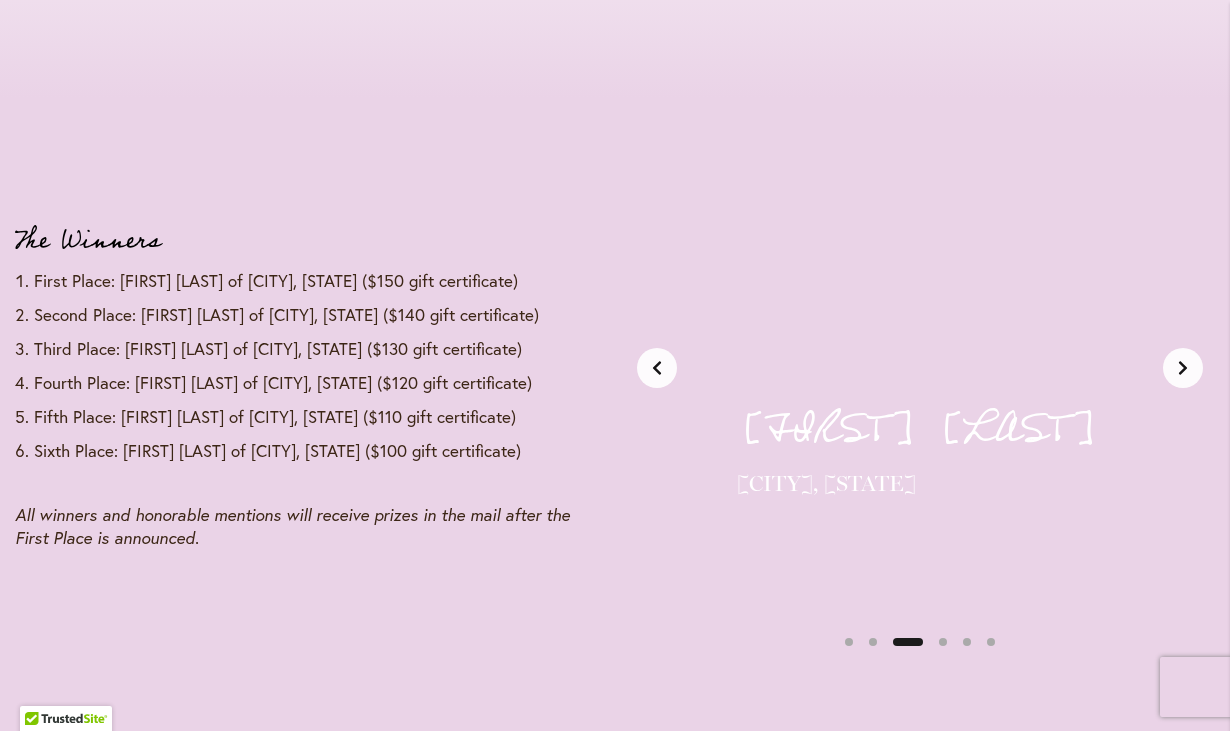 scroll, scrollTop: 0, scrollLeft: 1240, axis: horizontal 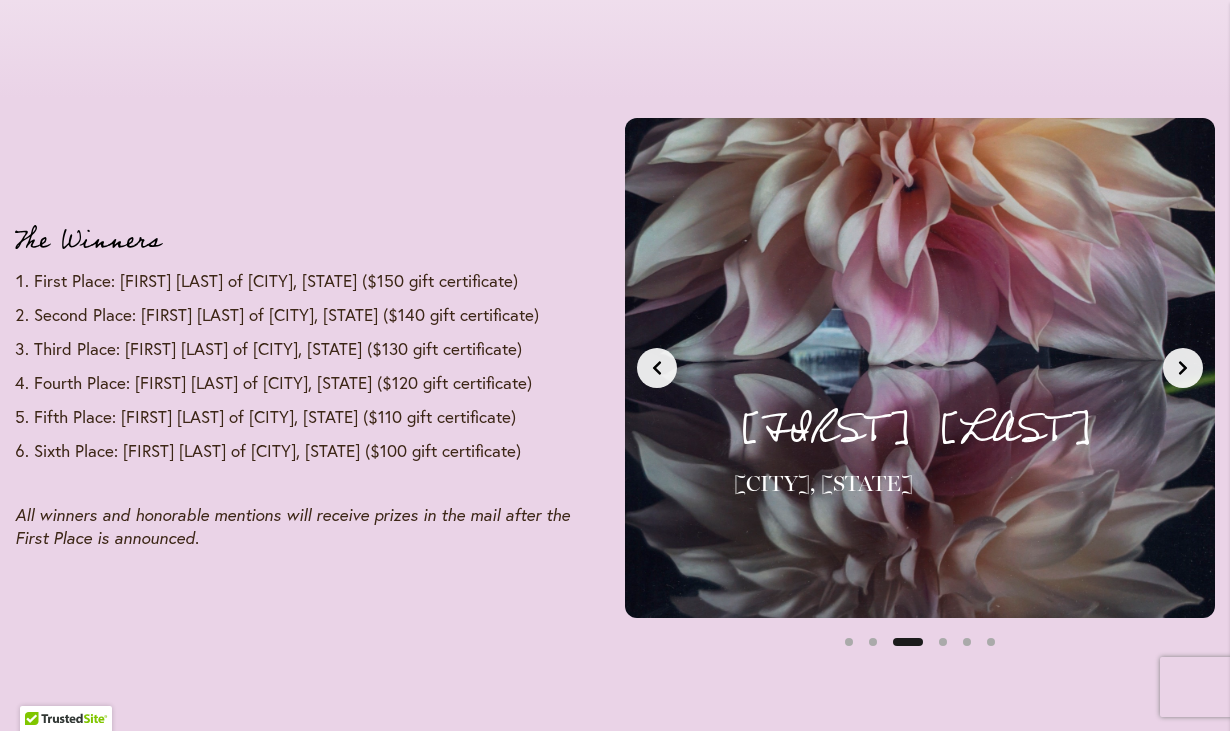 click 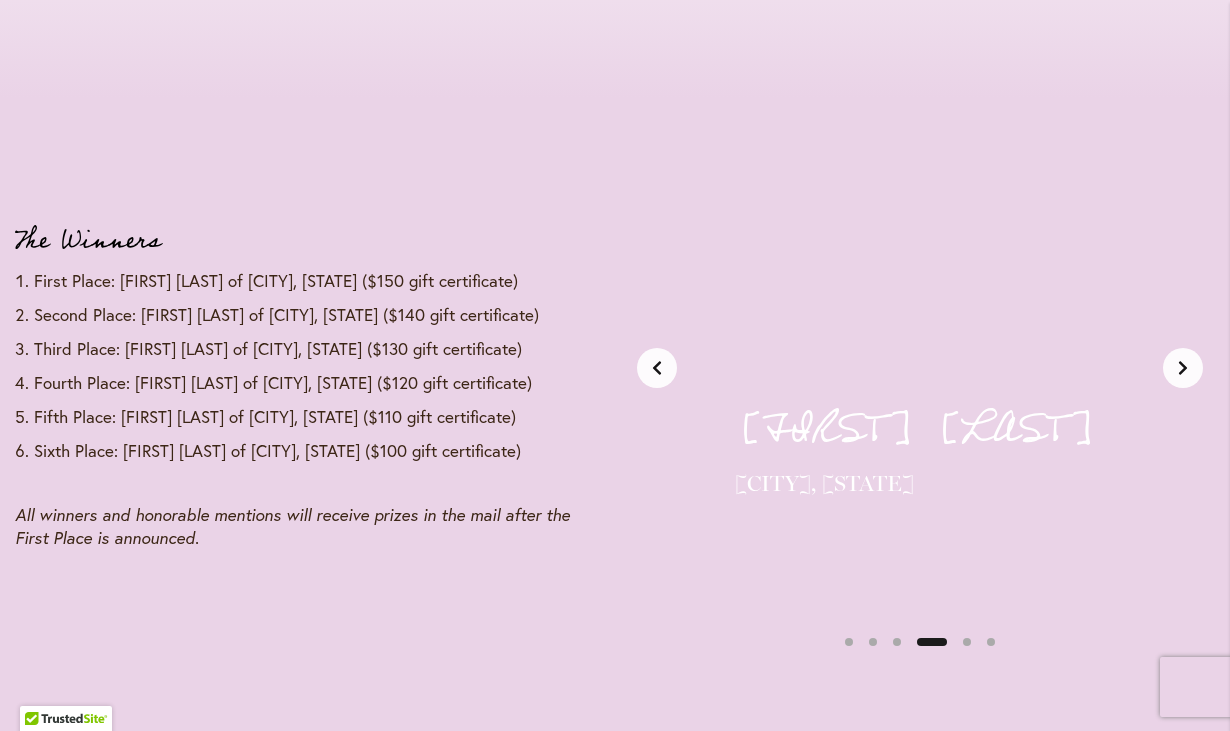 scroll, scrollTop: 0, scrollLeft: 1860, axis: horizontal 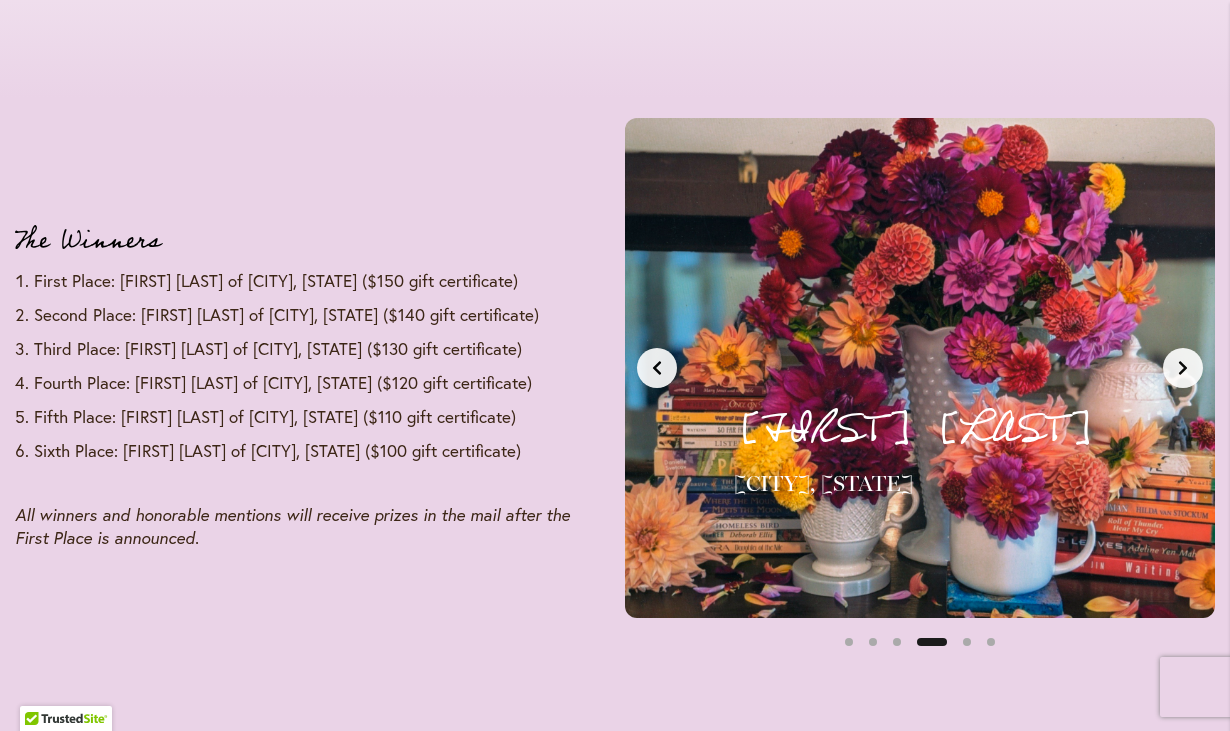 click 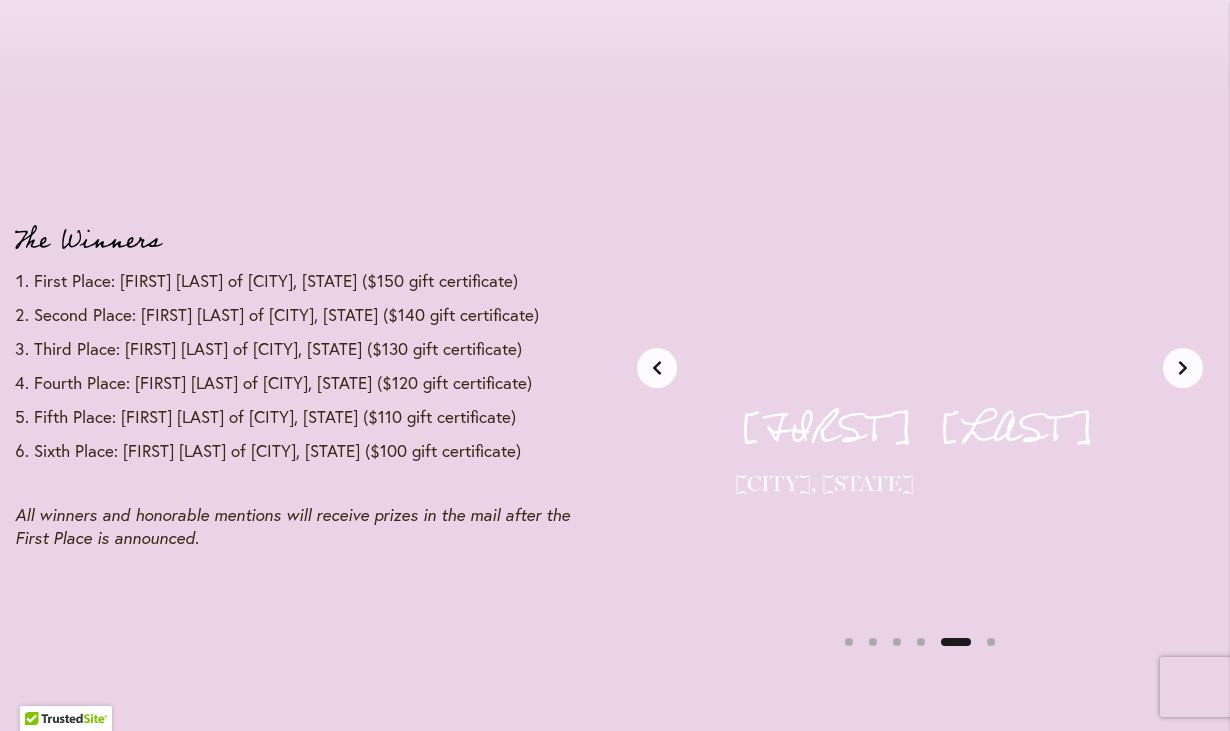 scroll, scrollTop: 0, scrollLeft: 2480, axis: horizontal 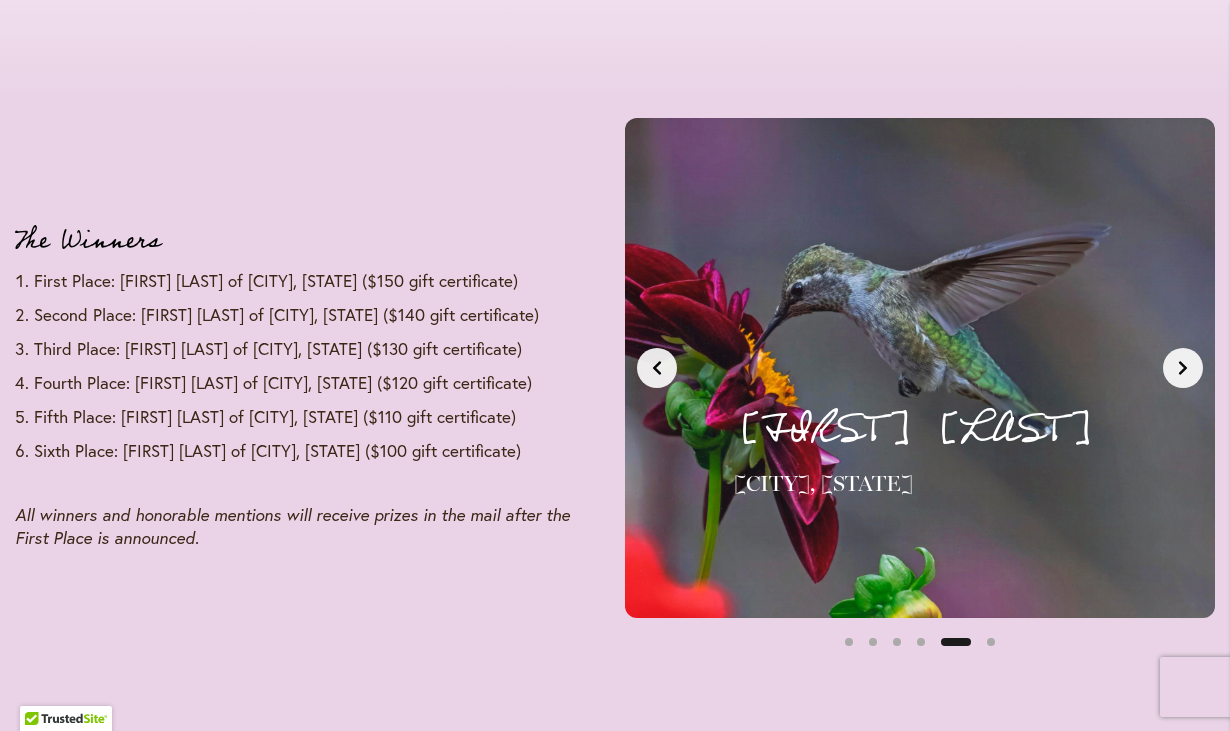 click at bounding box center (1183, 368) 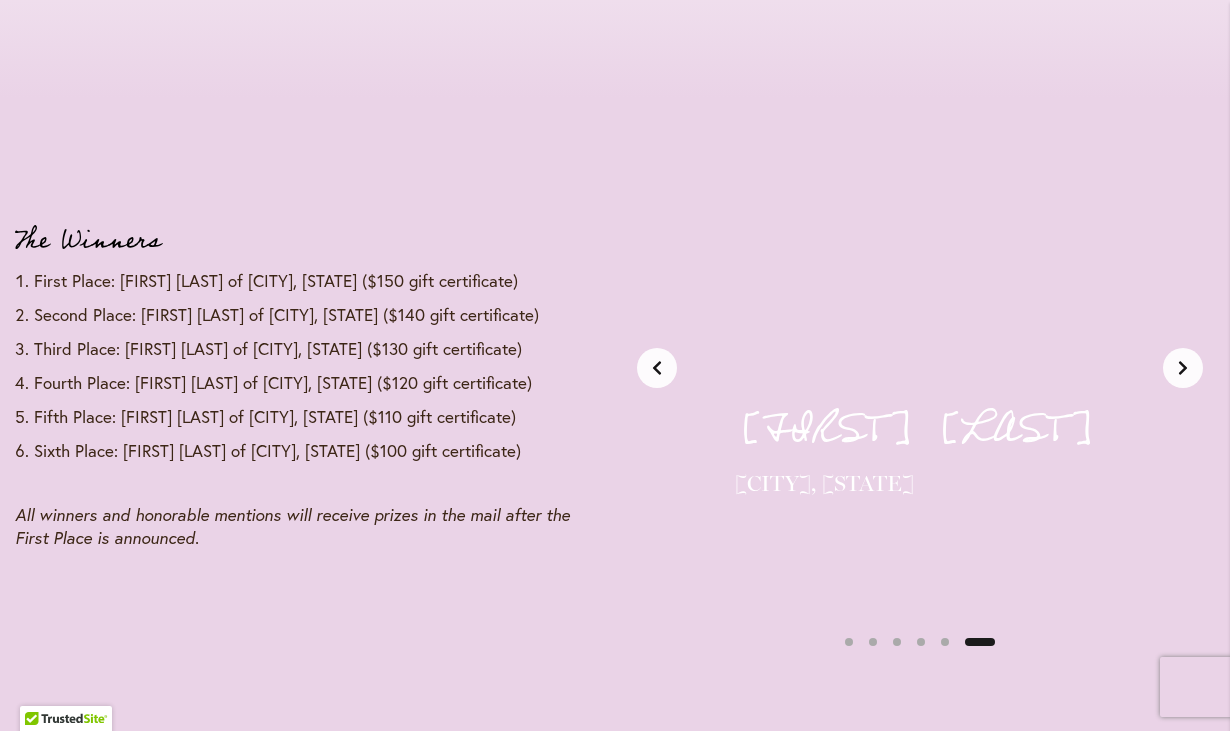 scroll, scrollTop: 0, scrollLeft: 3100, axis: horizontal 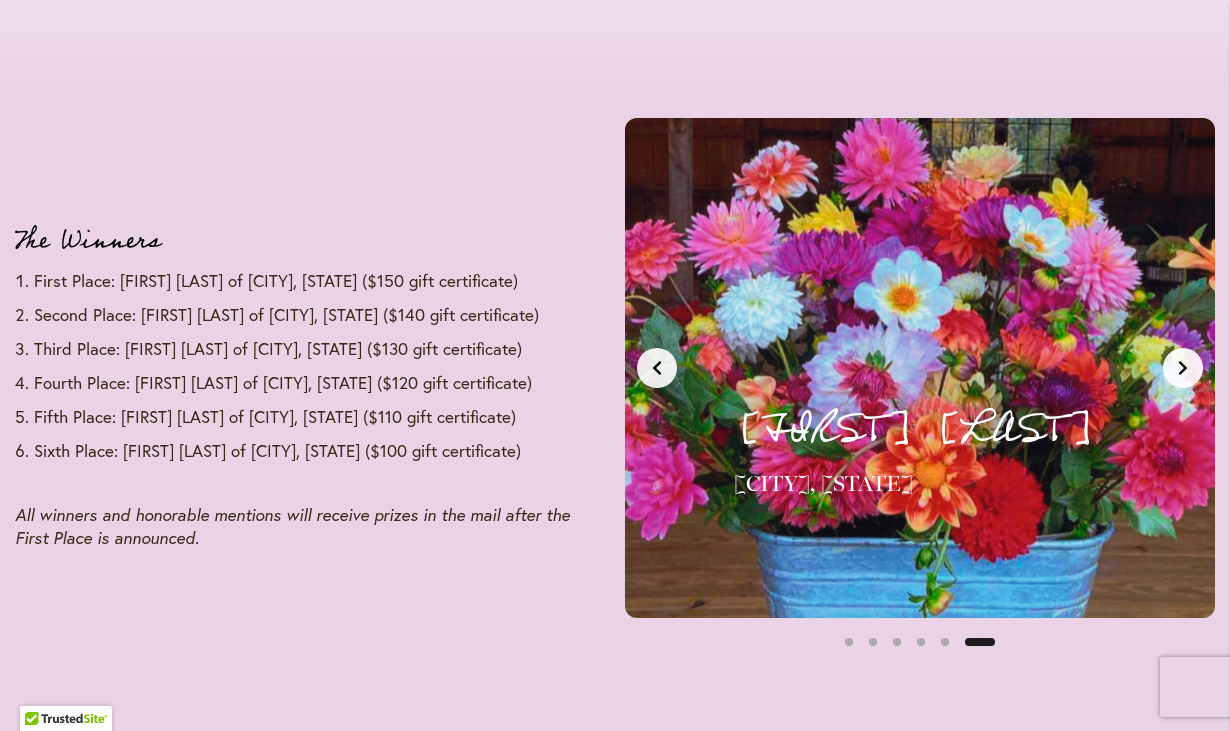 click 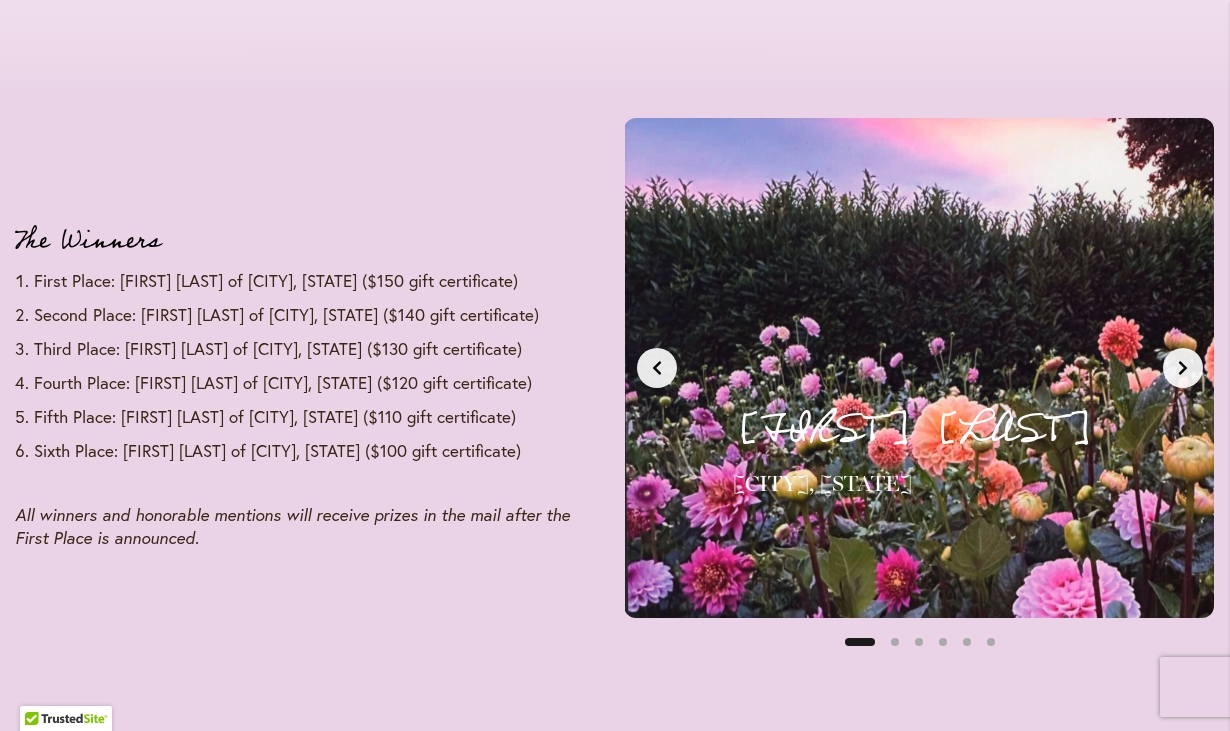 scroll, scrollTop: 0, scrollLeft: 0, axis: both 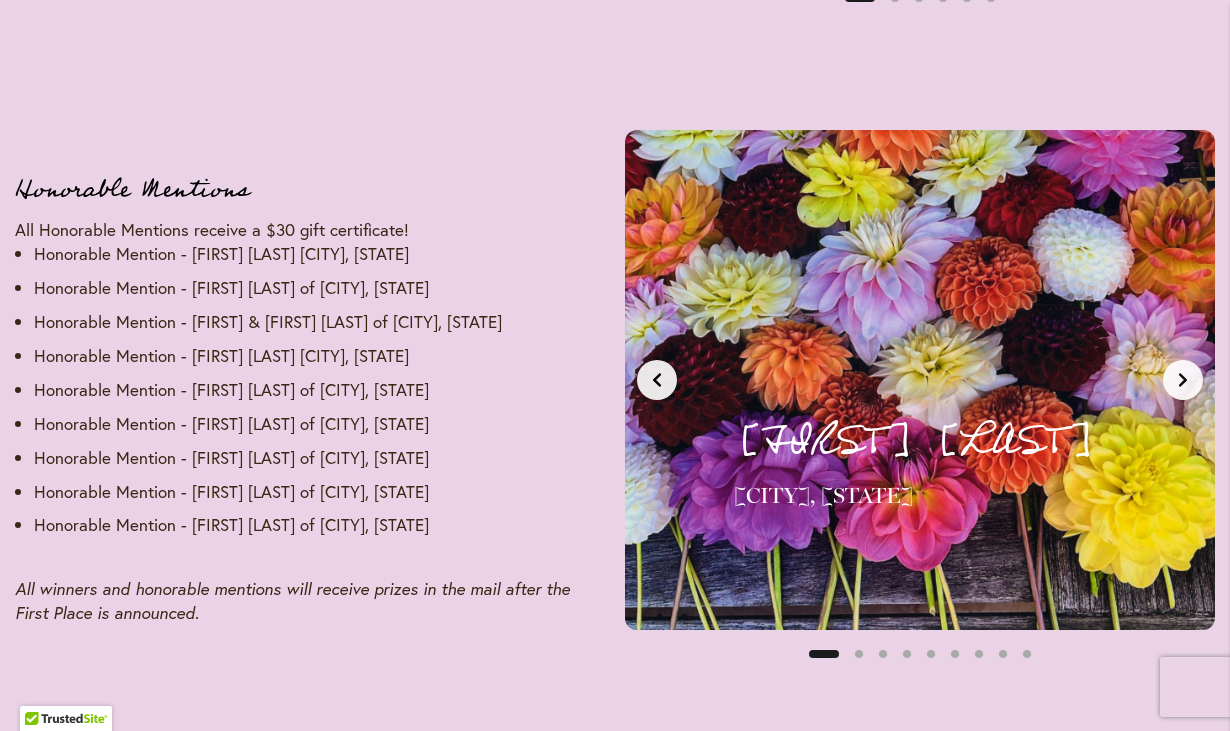 click at bounding box center (1183, 380) 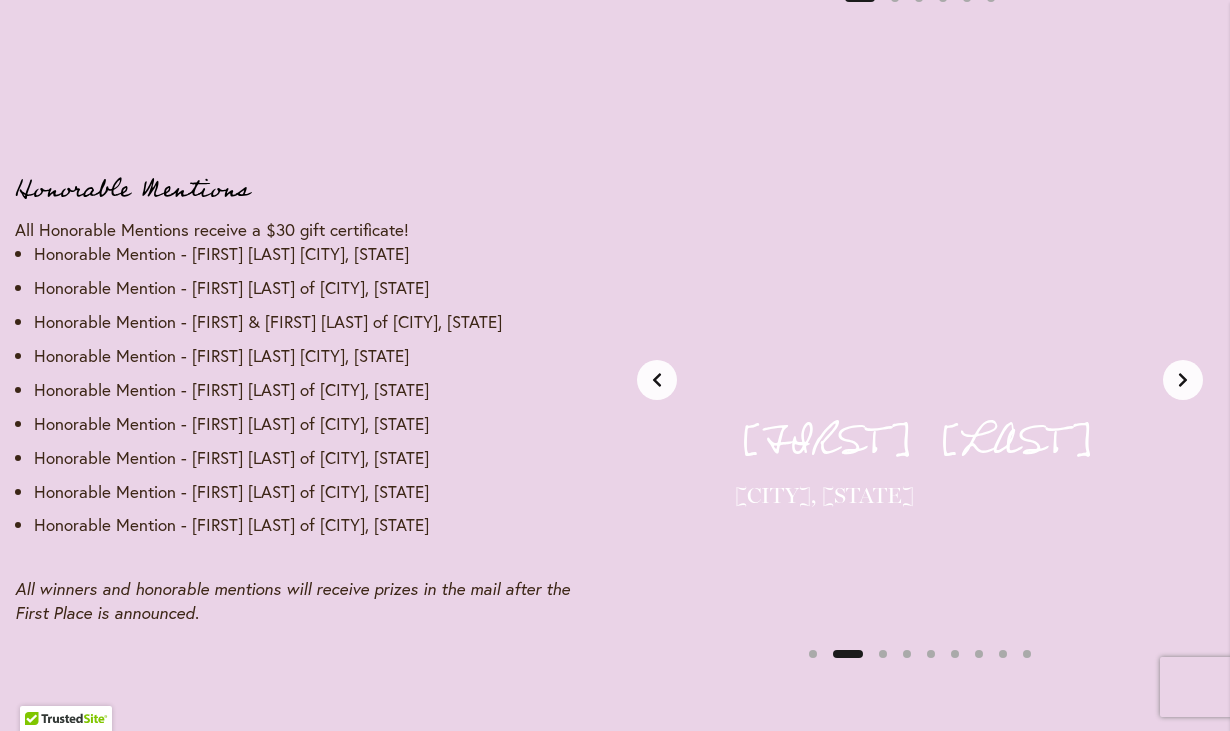 scroll, scrollTop: 0, scrollLeft: 620, axis: horizontal 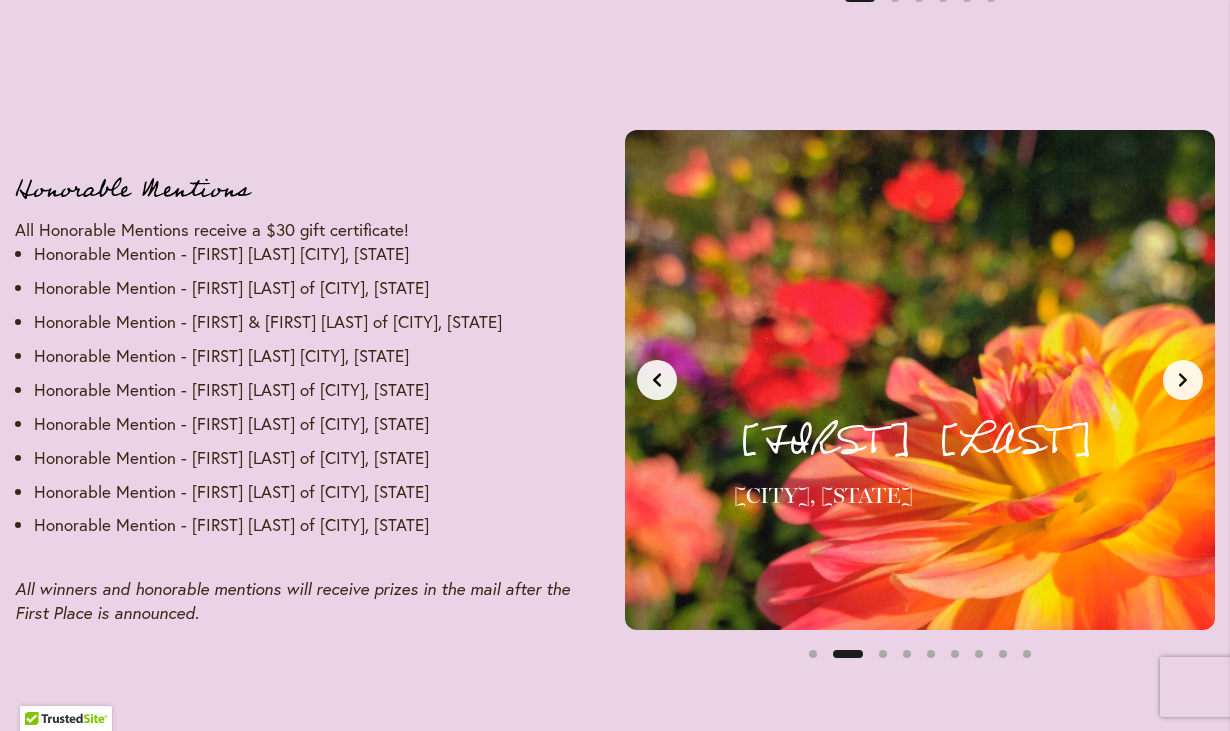 click at bounding box center (1183, 380) 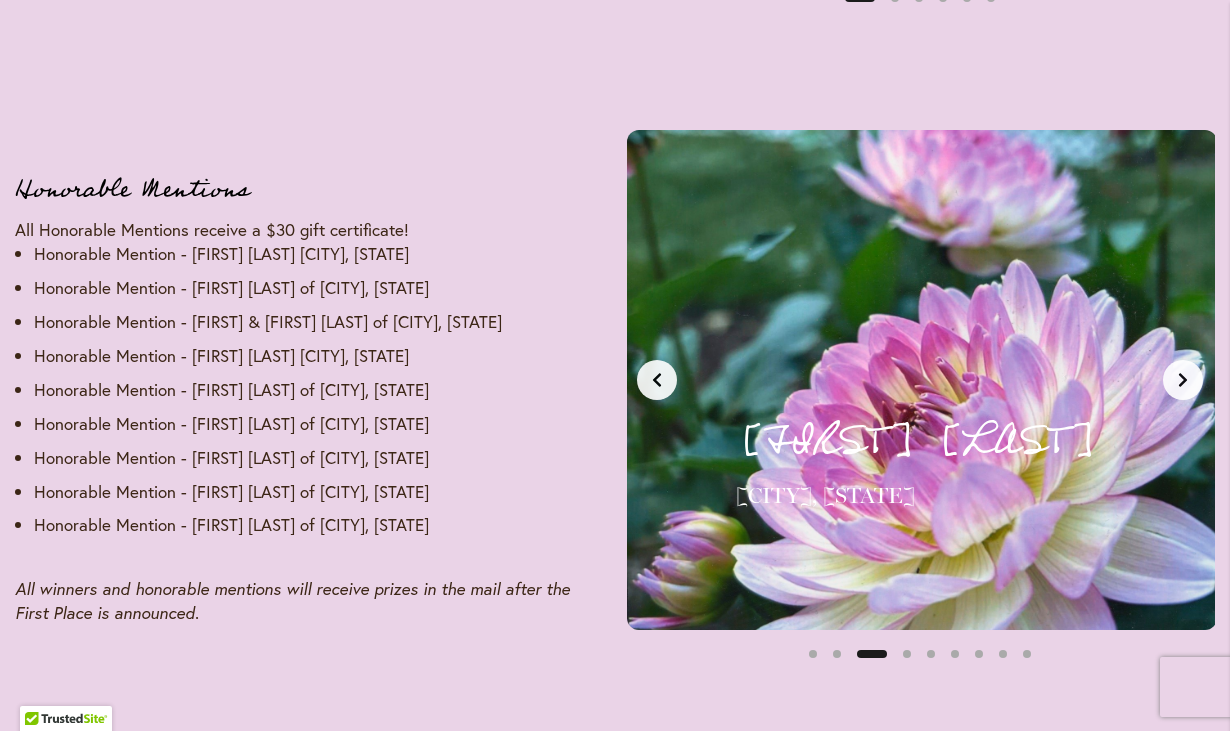 scroll, scrollTop: 0, scrollLeft: 1240, axis: horizontal 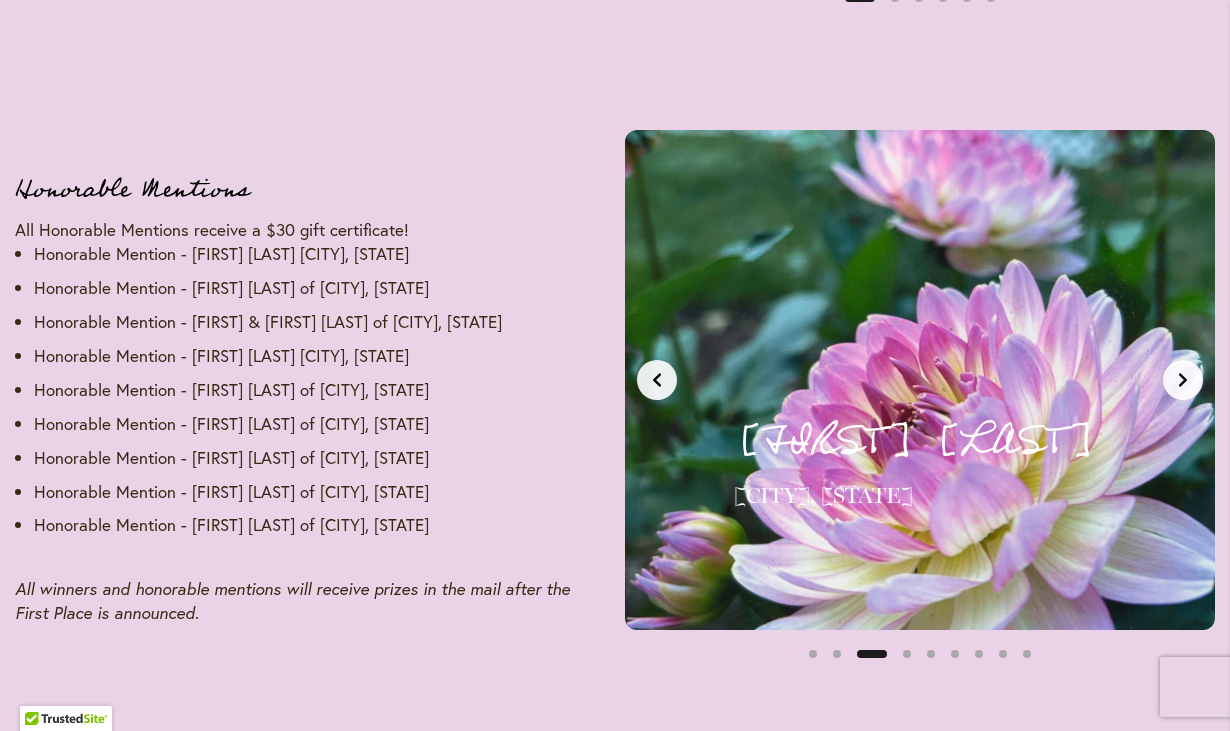 click at bounding box center (1183, 380) 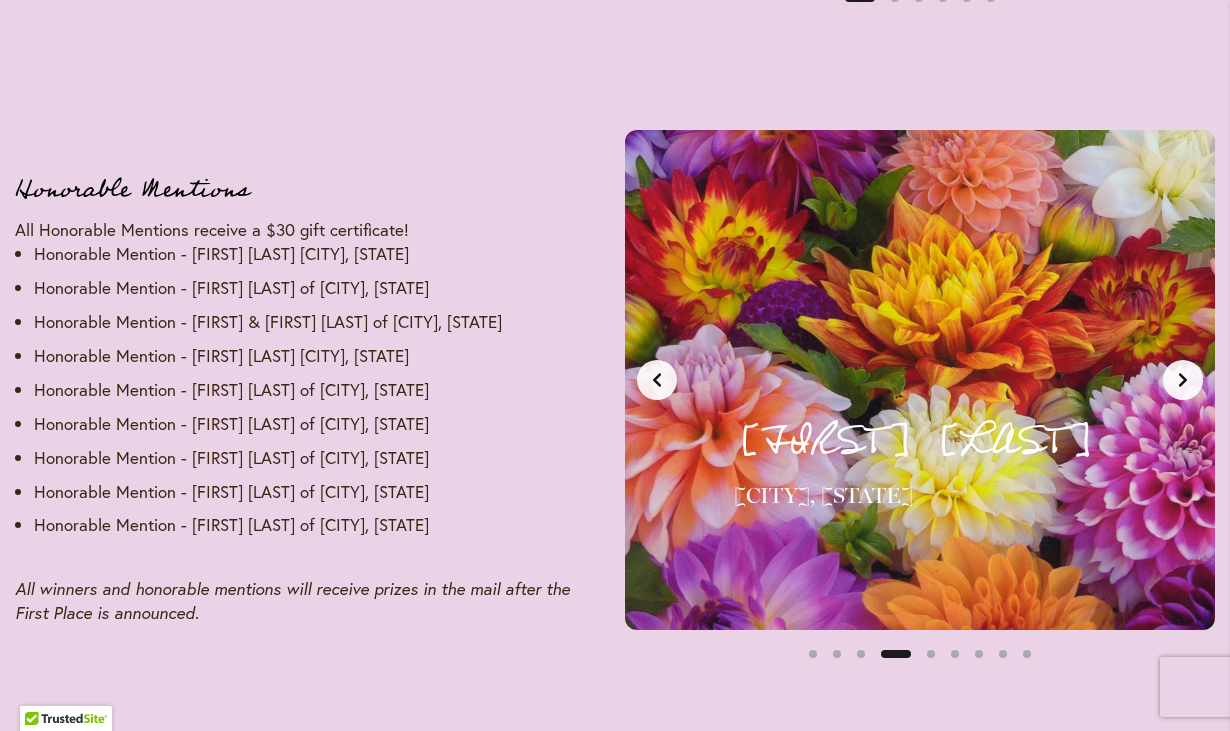 click at bounding box center [1183, 380] 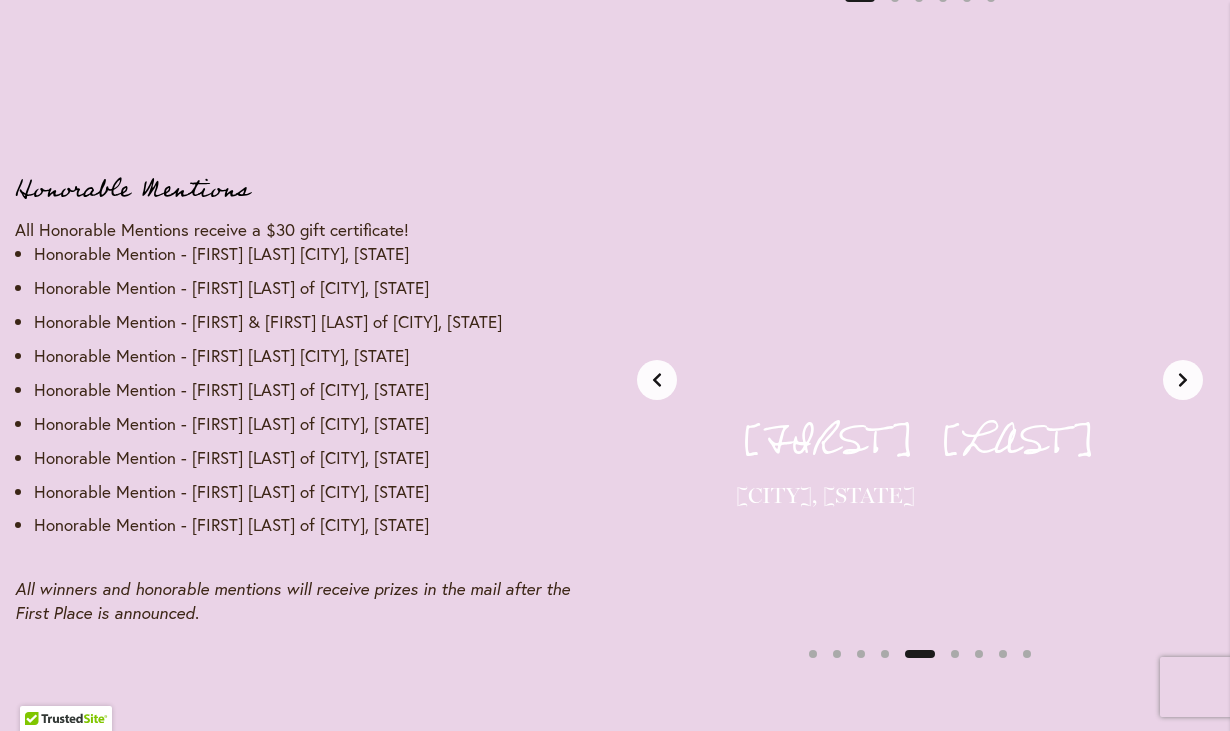 scroll, scrollTop: 0, scrollLeft: 2480, axis: horizontal 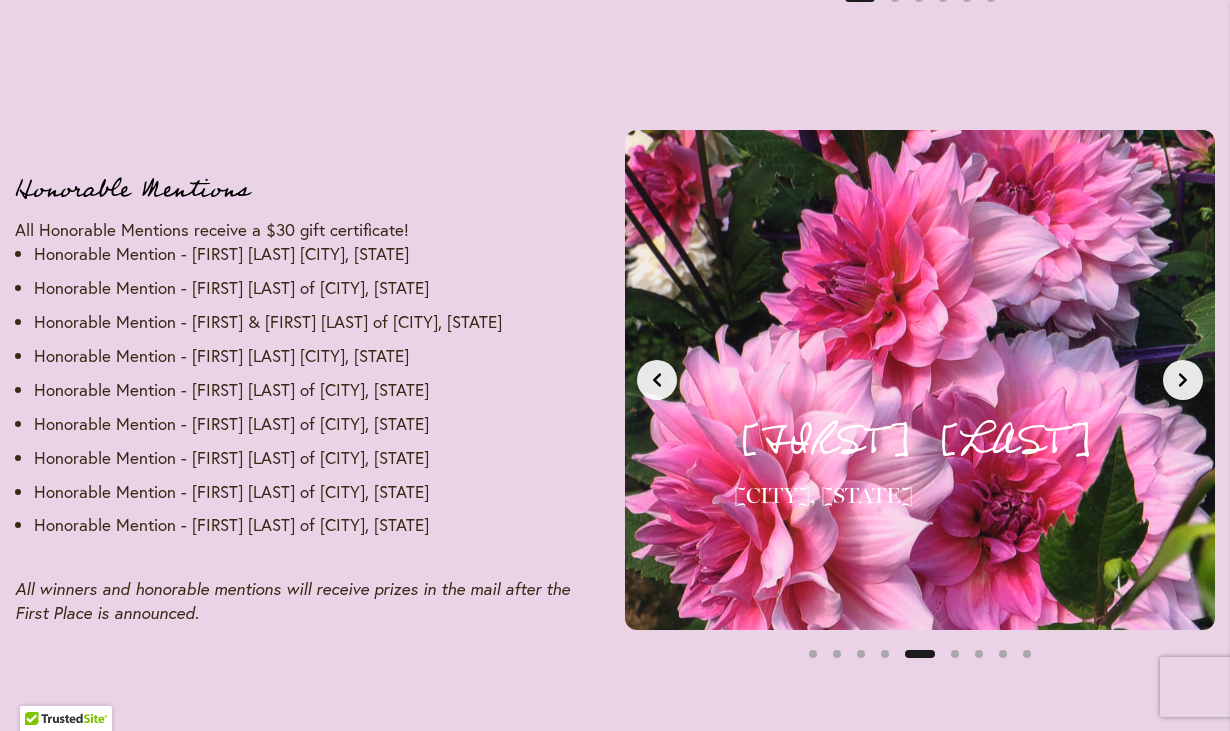 click at bounding box center (1183, 380) 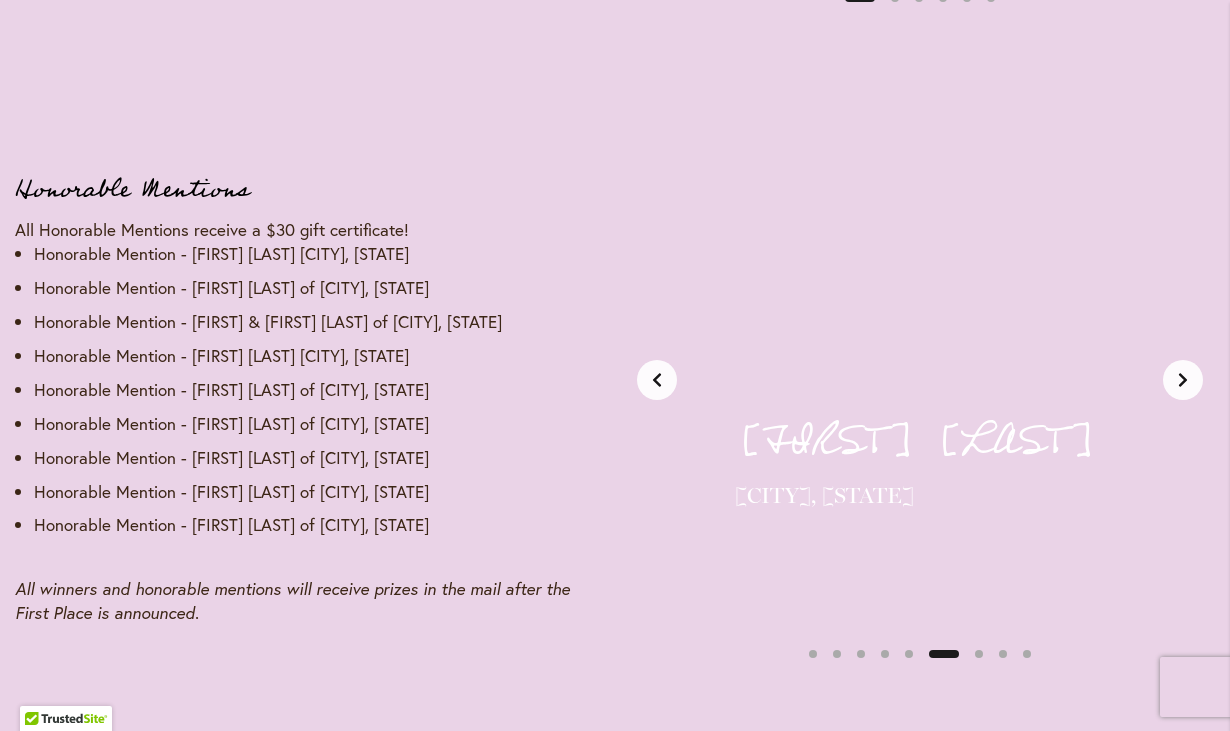 scroll, scrollTop: 0, scrollLeft: 3100, axis: horizontal 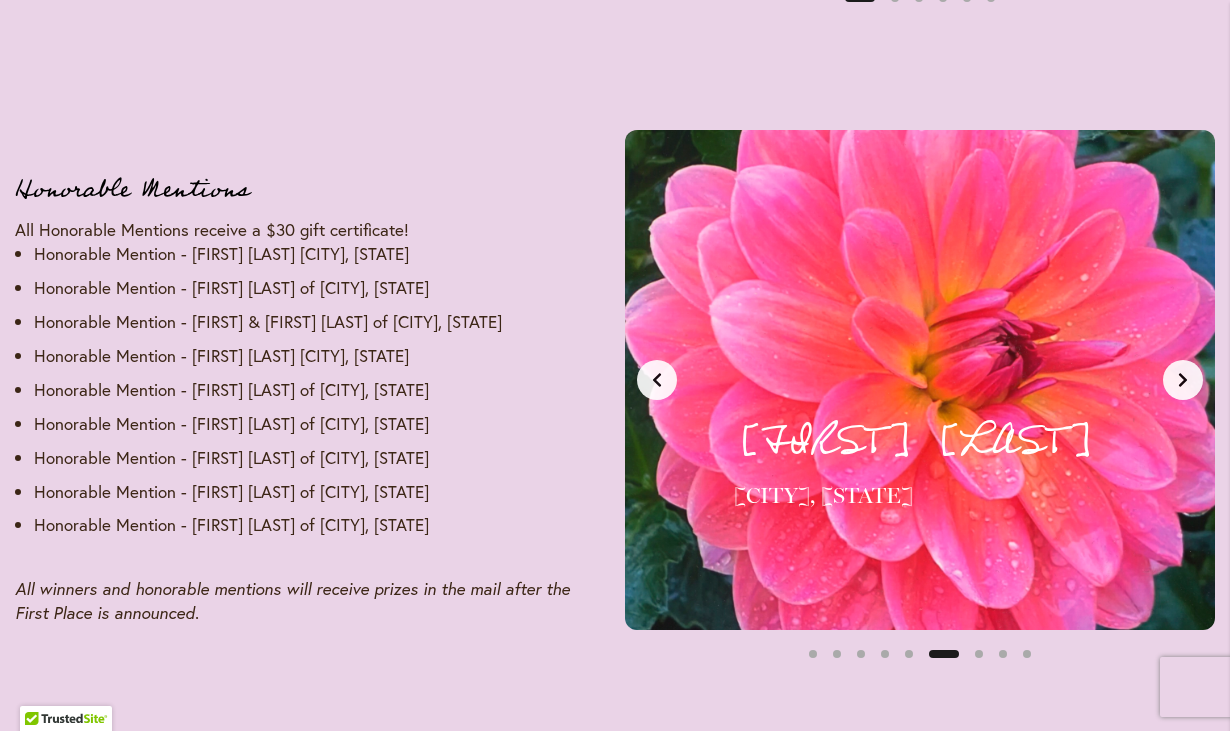 click at bounding box center (1183, 380) 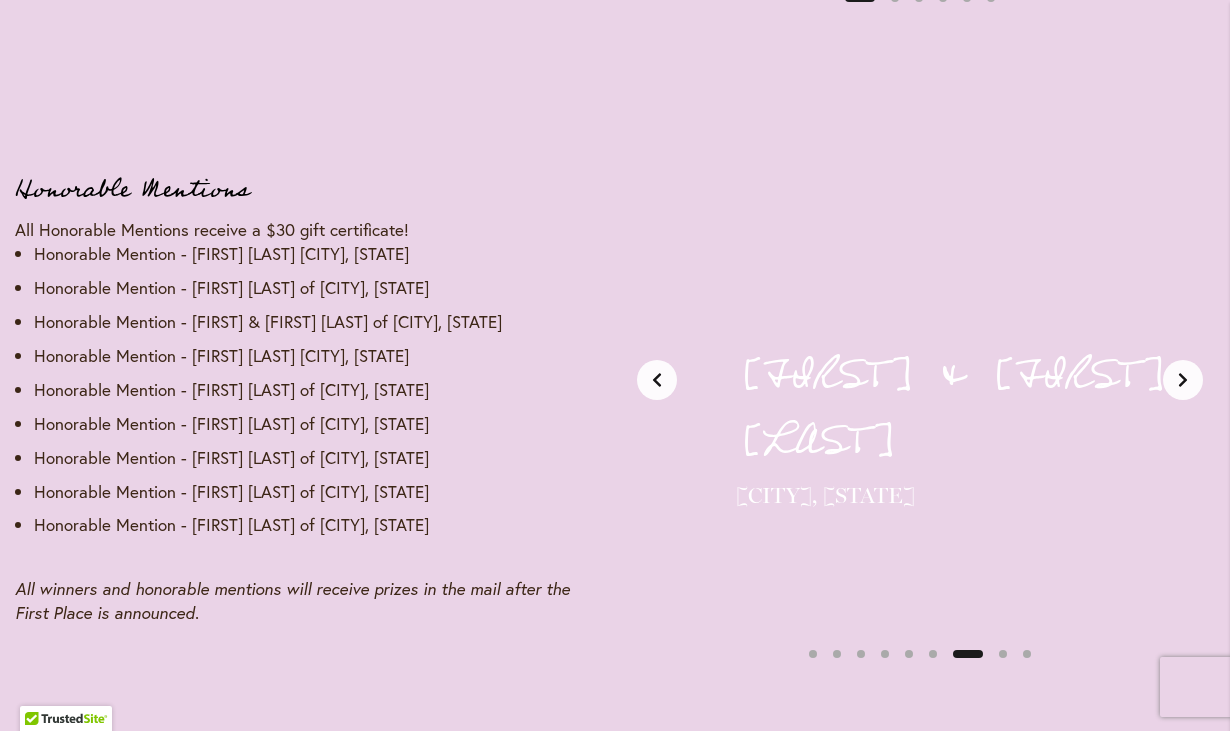 scroll, scrollTop: 0, scrollLeft: 3720, axis: horizontal 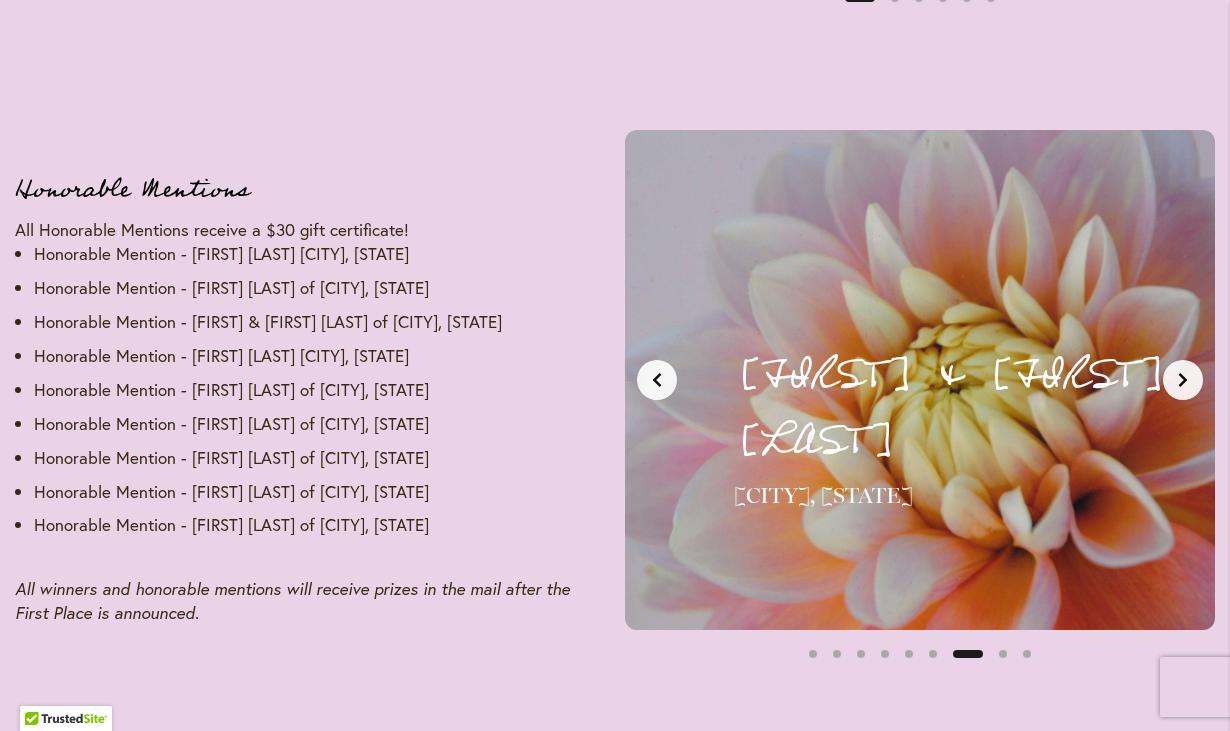 click at bounding box center (1183, 380) 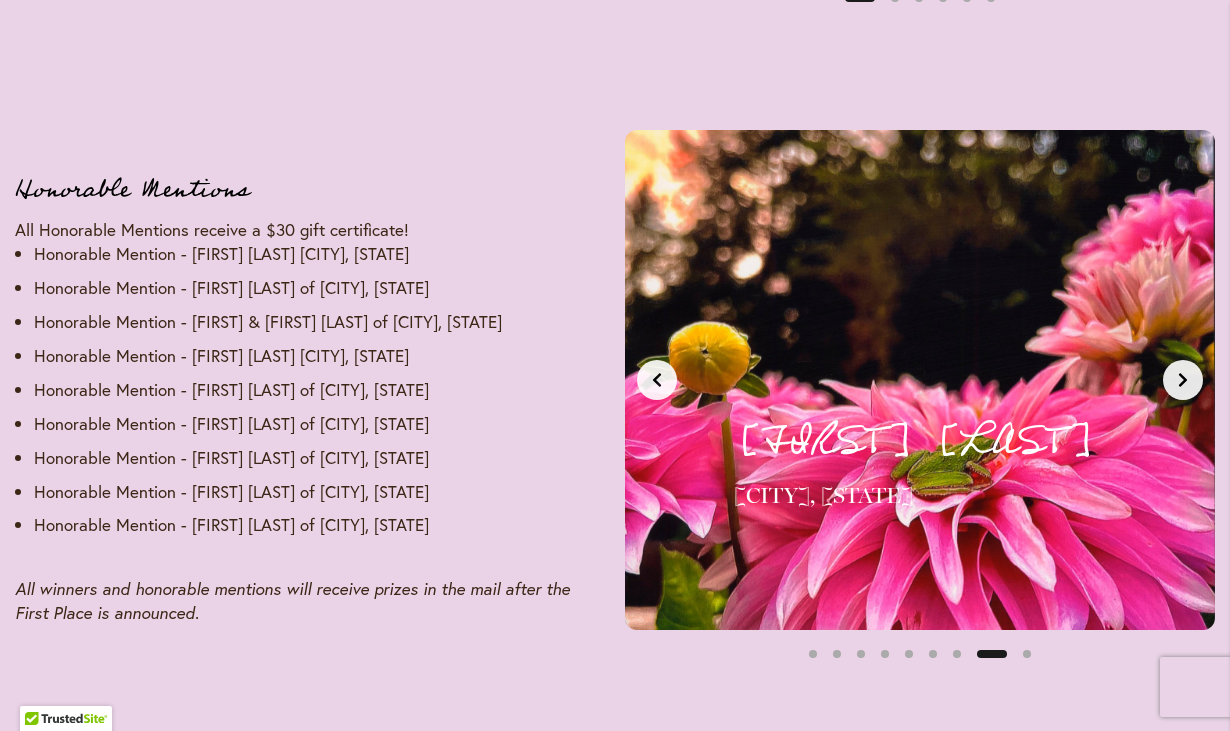 click at bounding box center [1183, 380] 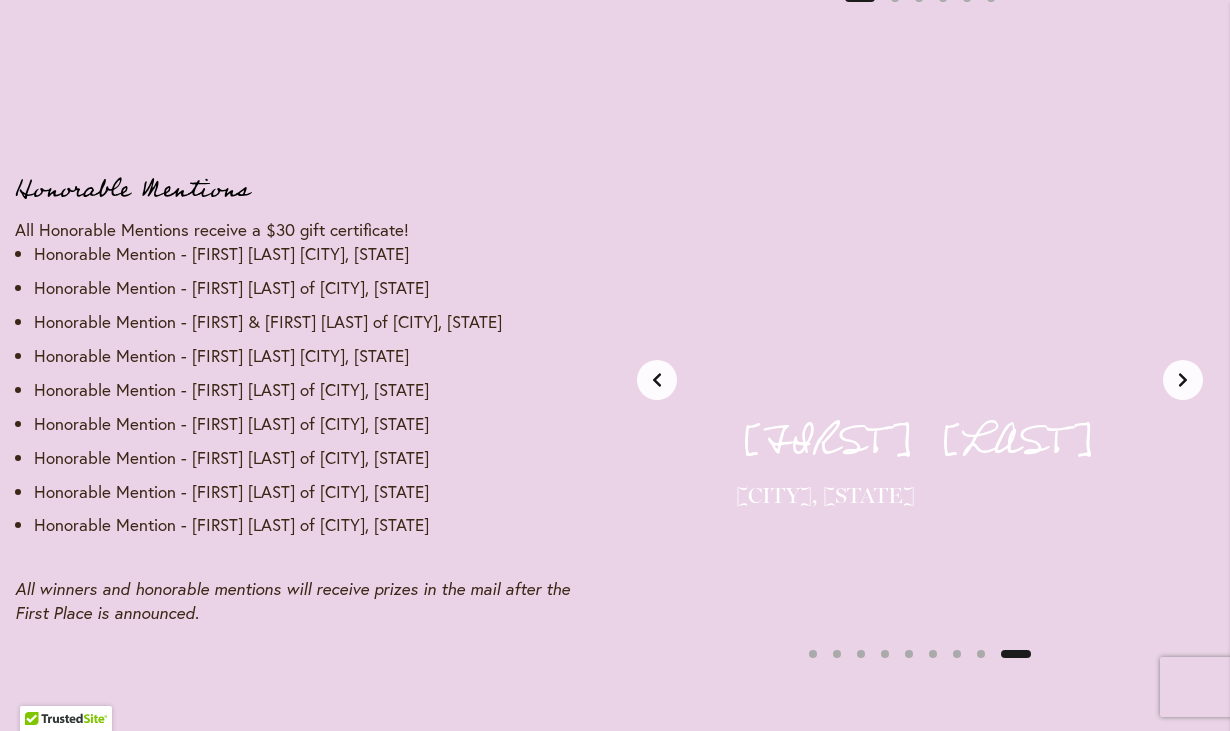 scroll, scrollTop: 0, scrollLeft: 4960, axis: horizontal 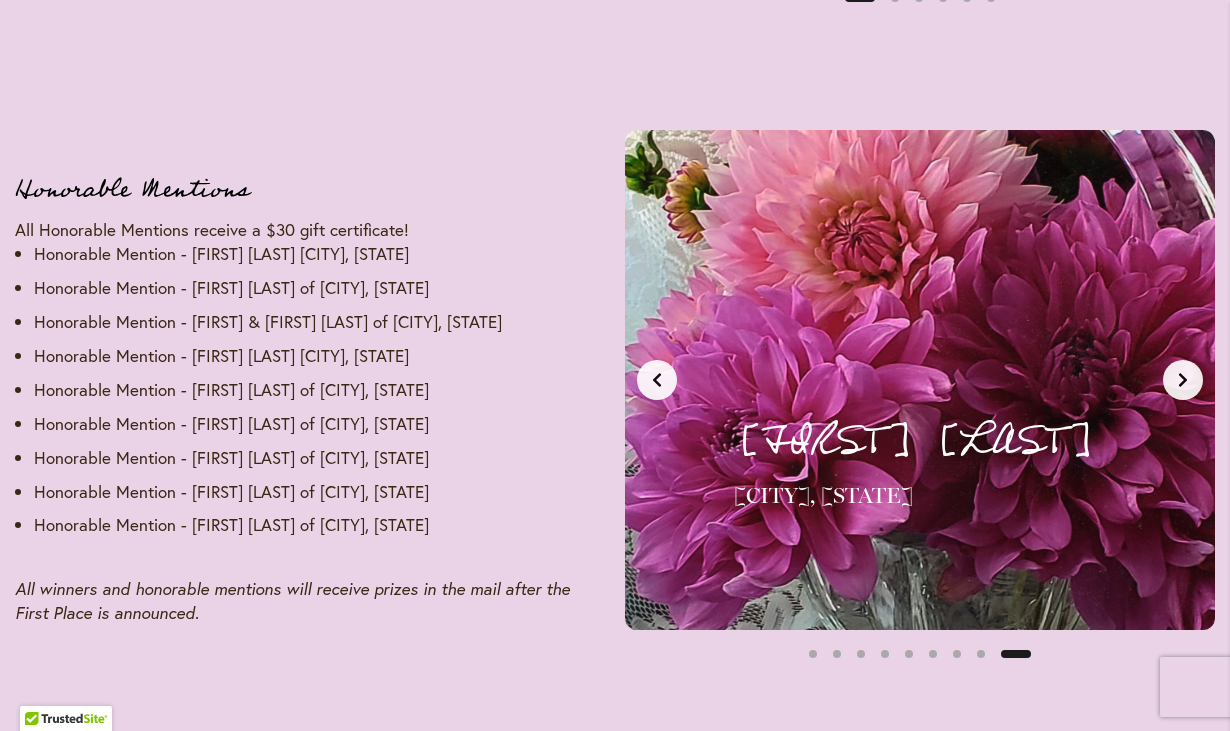 click at bounding box center [1183, 380] 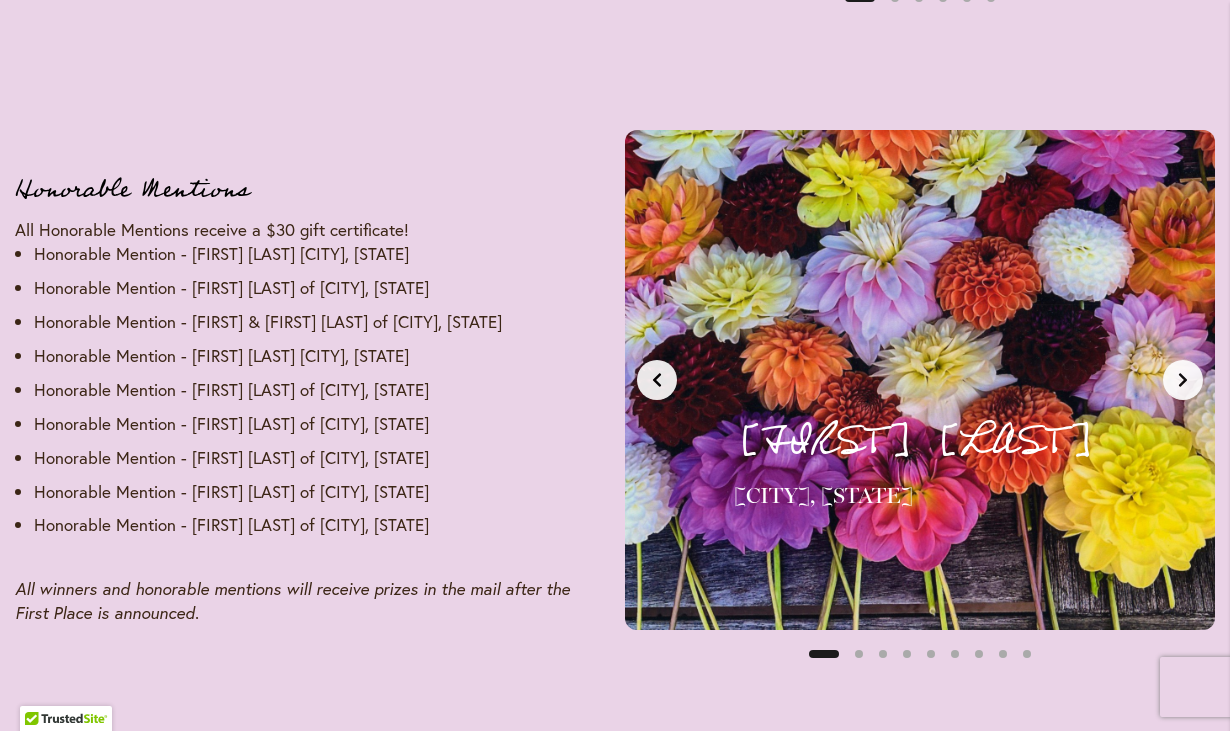 scroll, scrollTop: 0, scrollLeft: 0, axis: both 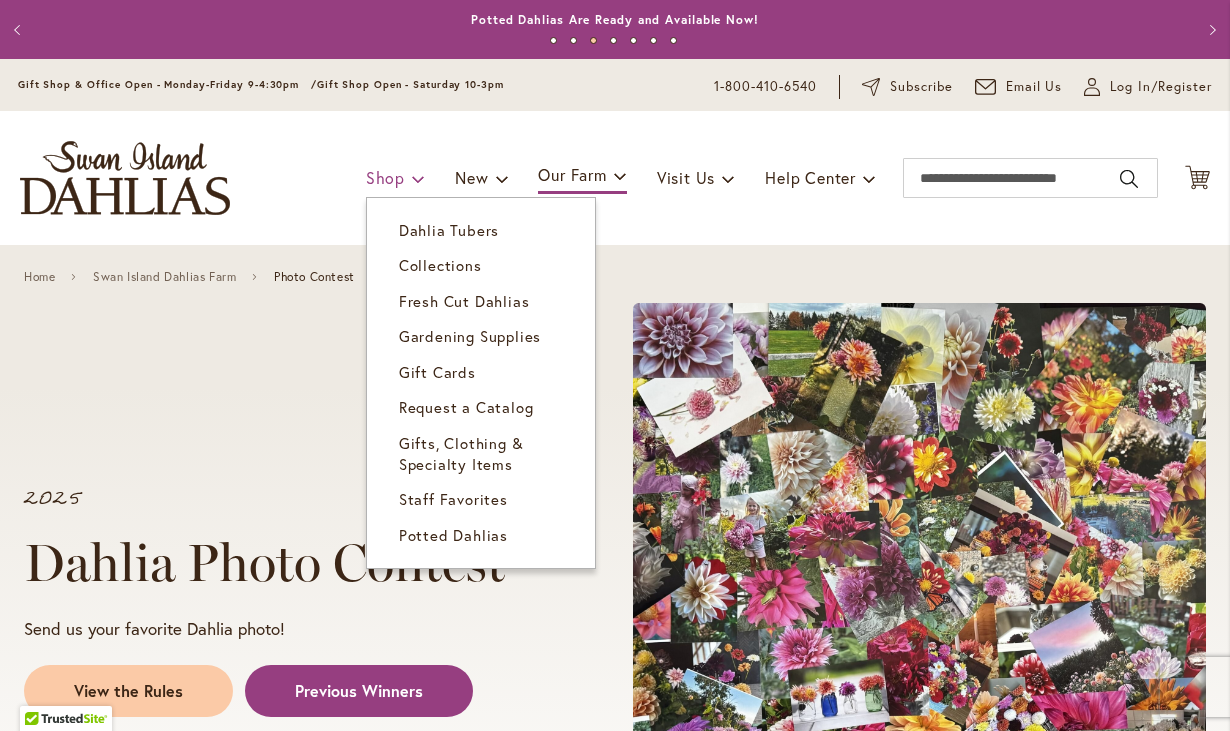 click at bounding box center (418, 178) 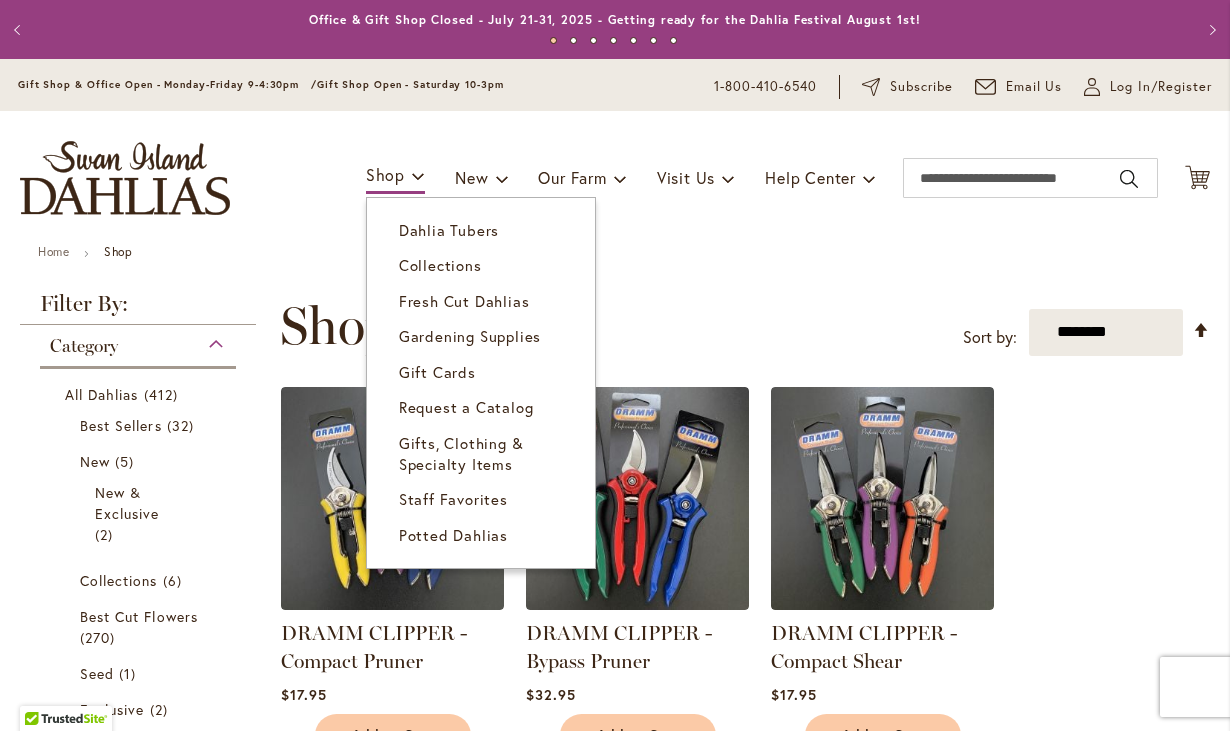 scroll, scrollTop: 0, scrollLeft: 0, axis: both 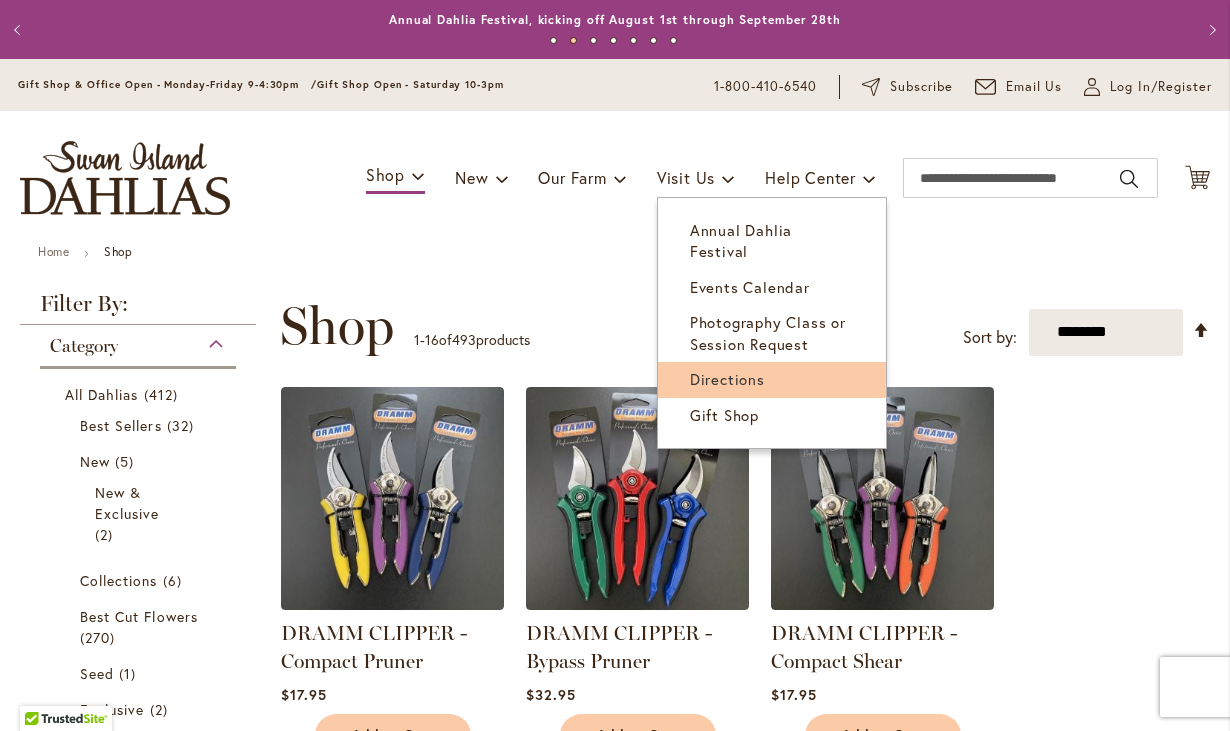 click on "Directions" at bounding box center [727, 379] 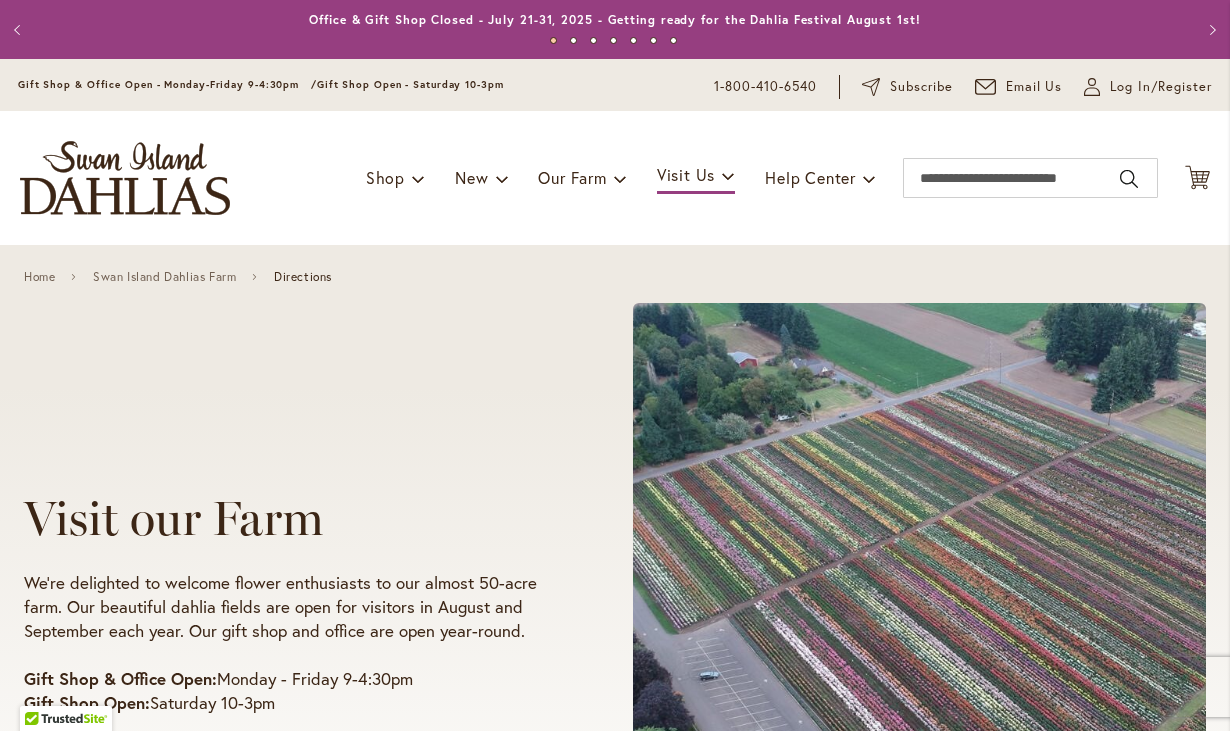 scroll, scrollTop: 0, scrollLeft: 0, axis: both 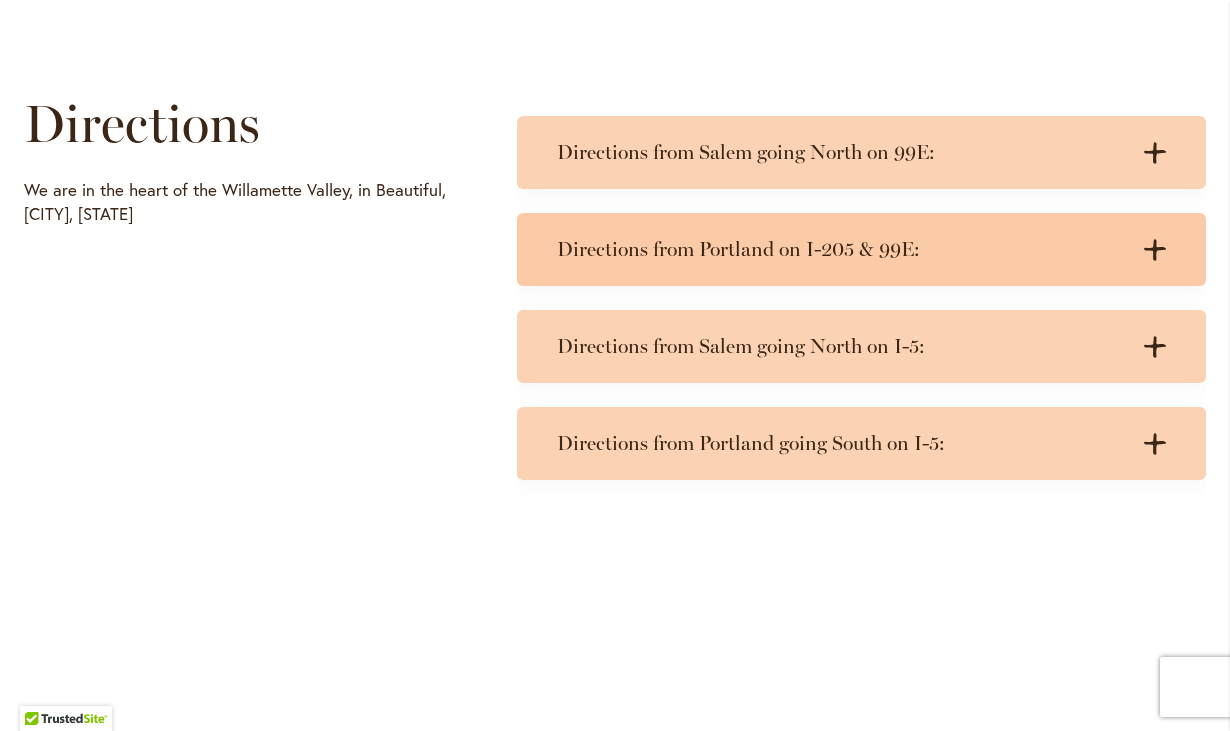 click on "Directions from Portland on I-205 & 99E:" at bounding box center (841, 249) 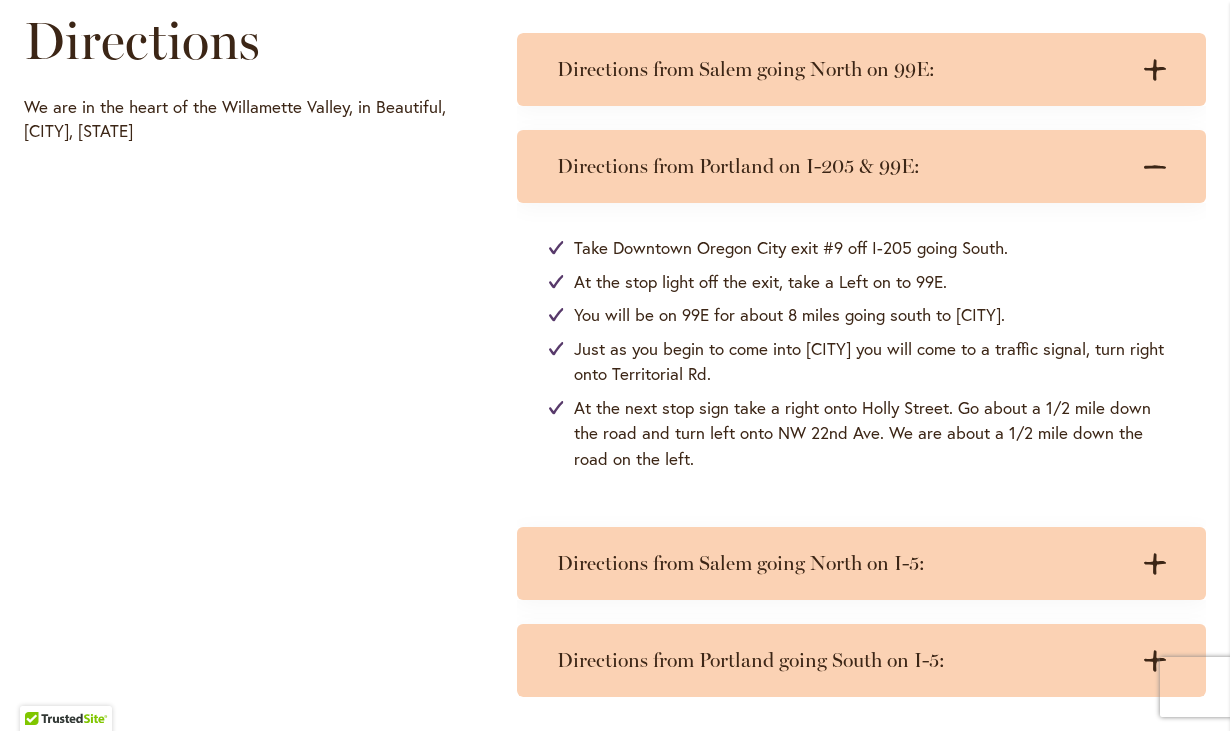 scroll, scrollTop: 1029, scrollLeft: 0, axis: vertical 